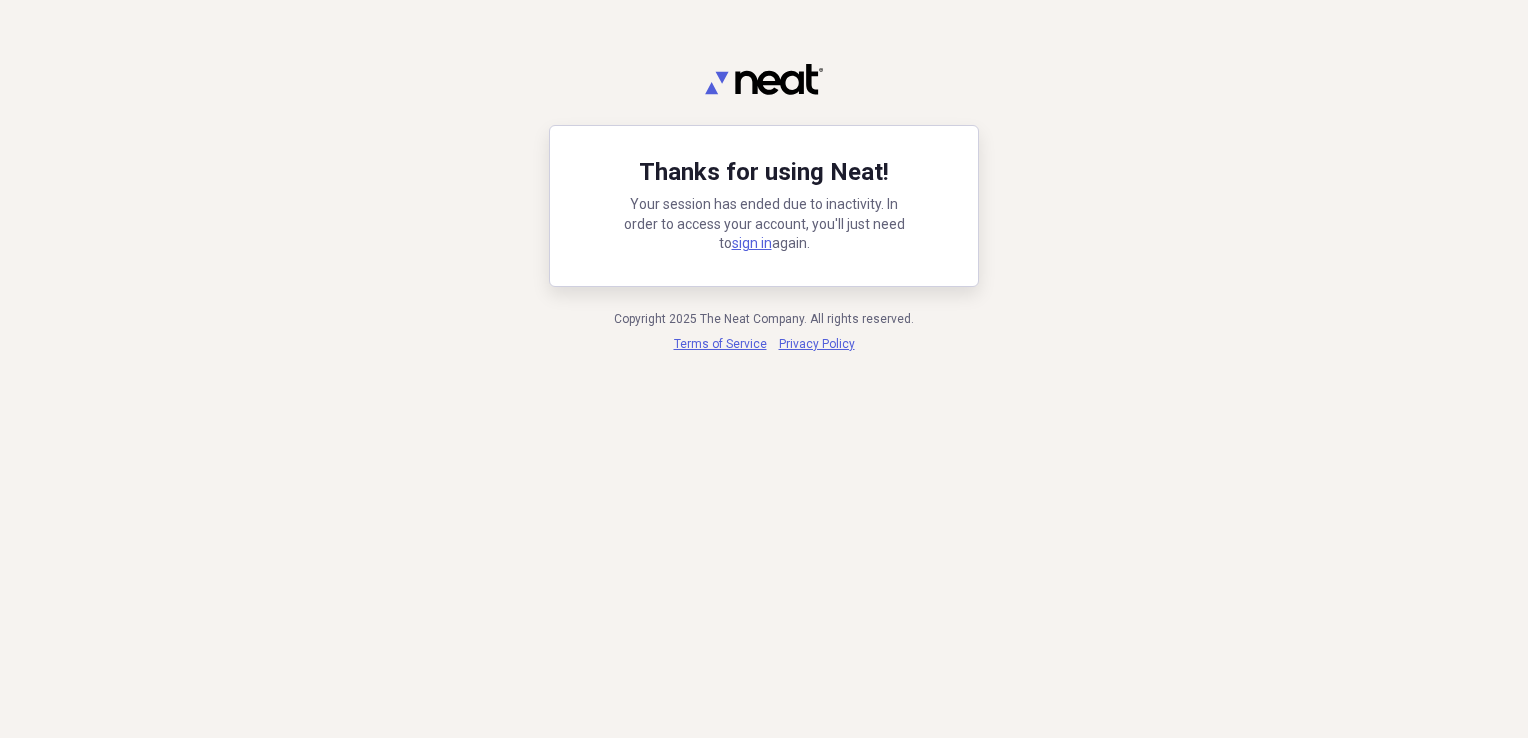 scroll, scrollTop: 0, scrollLeft: 0, axis: both 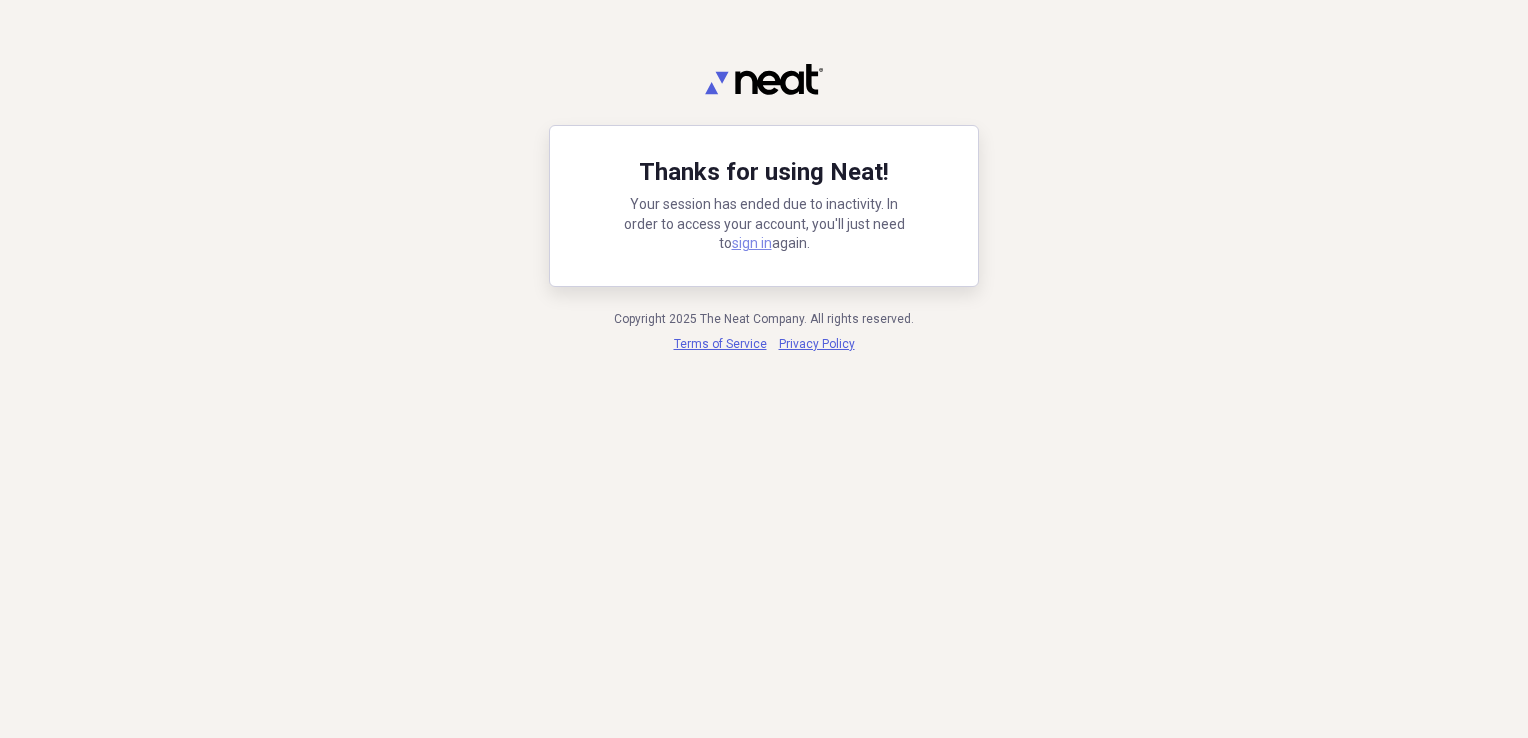 click on "sign in" at bounding box center (752, 243) 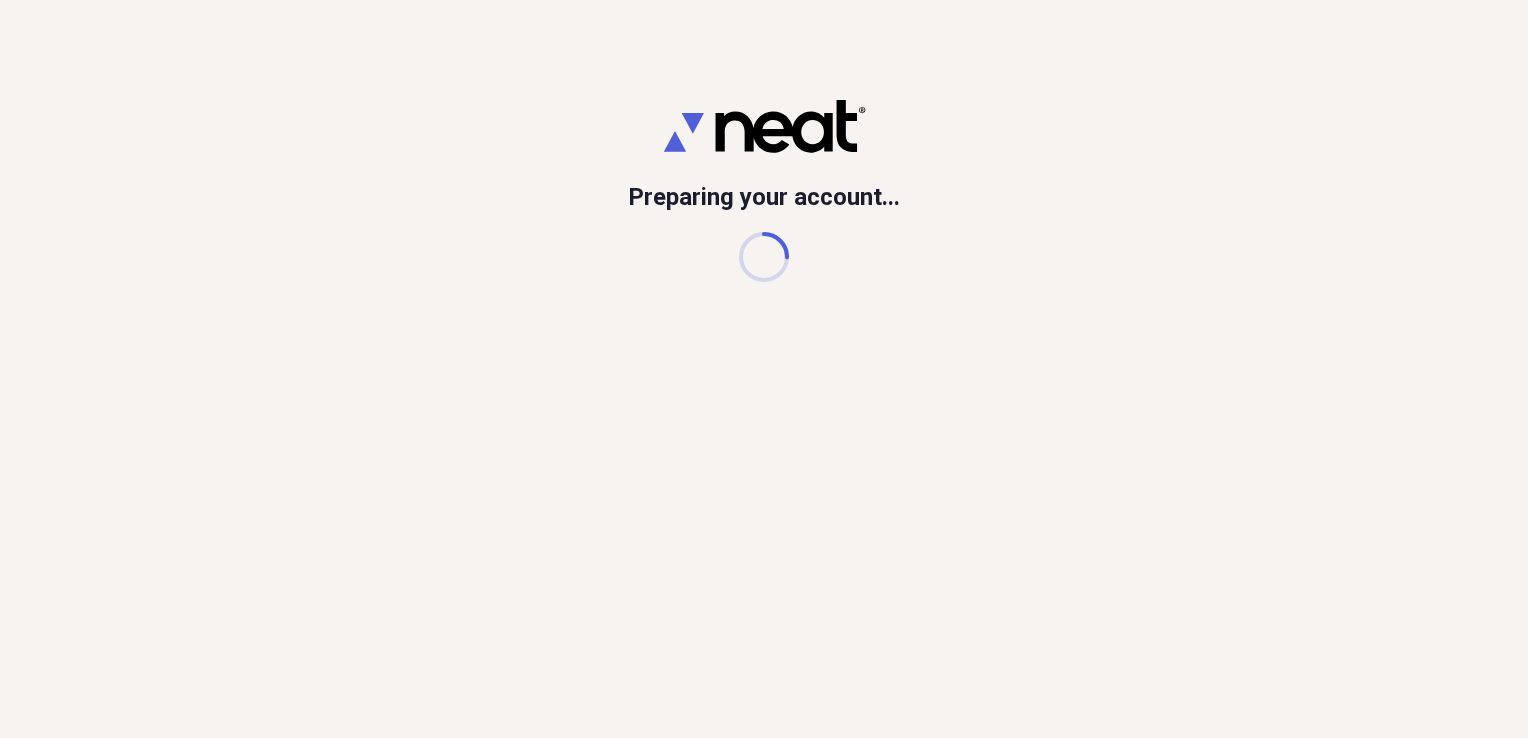 scroll, scrollTop: 0, scrollLeft: 0, axis: both 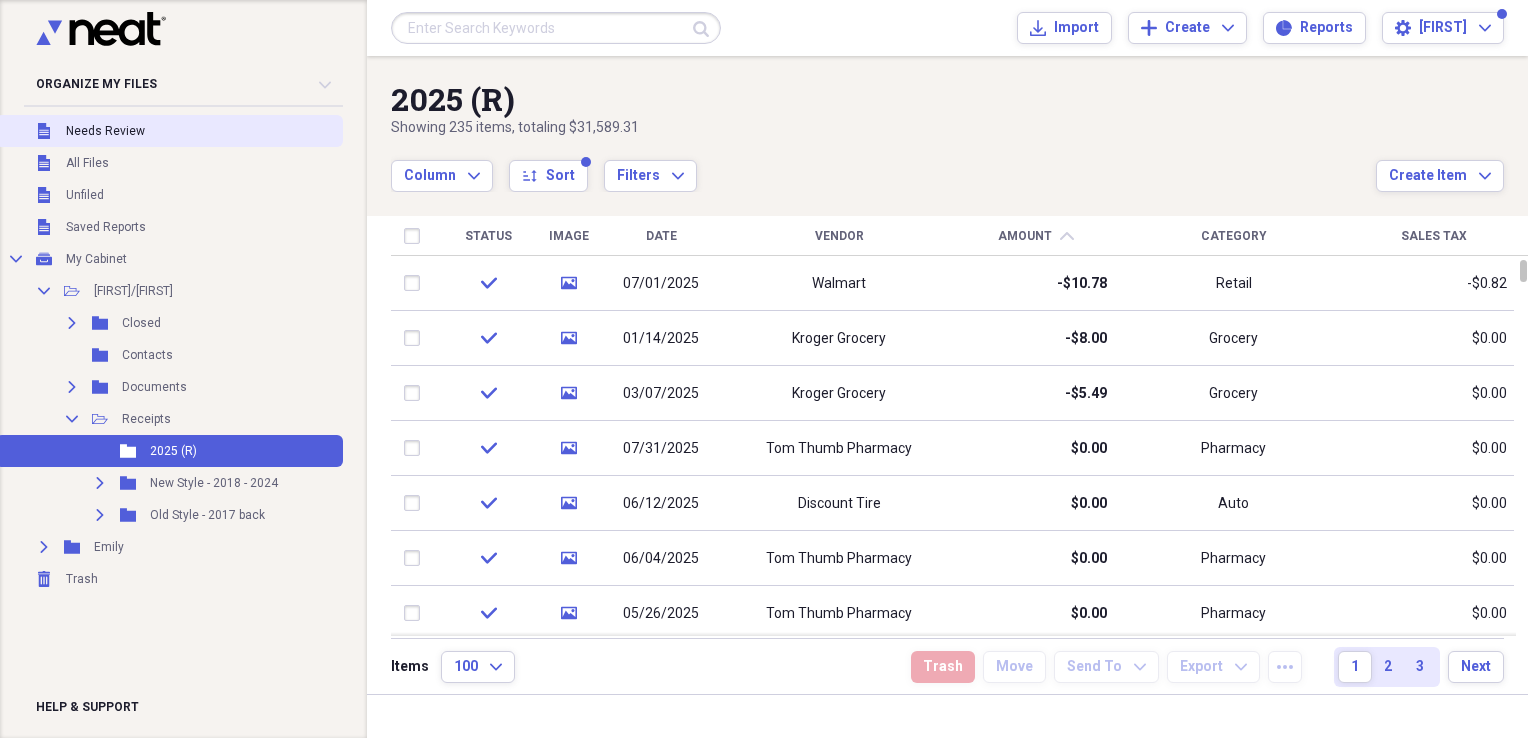 click on "Needs Review" at bounding box center (105, 131) 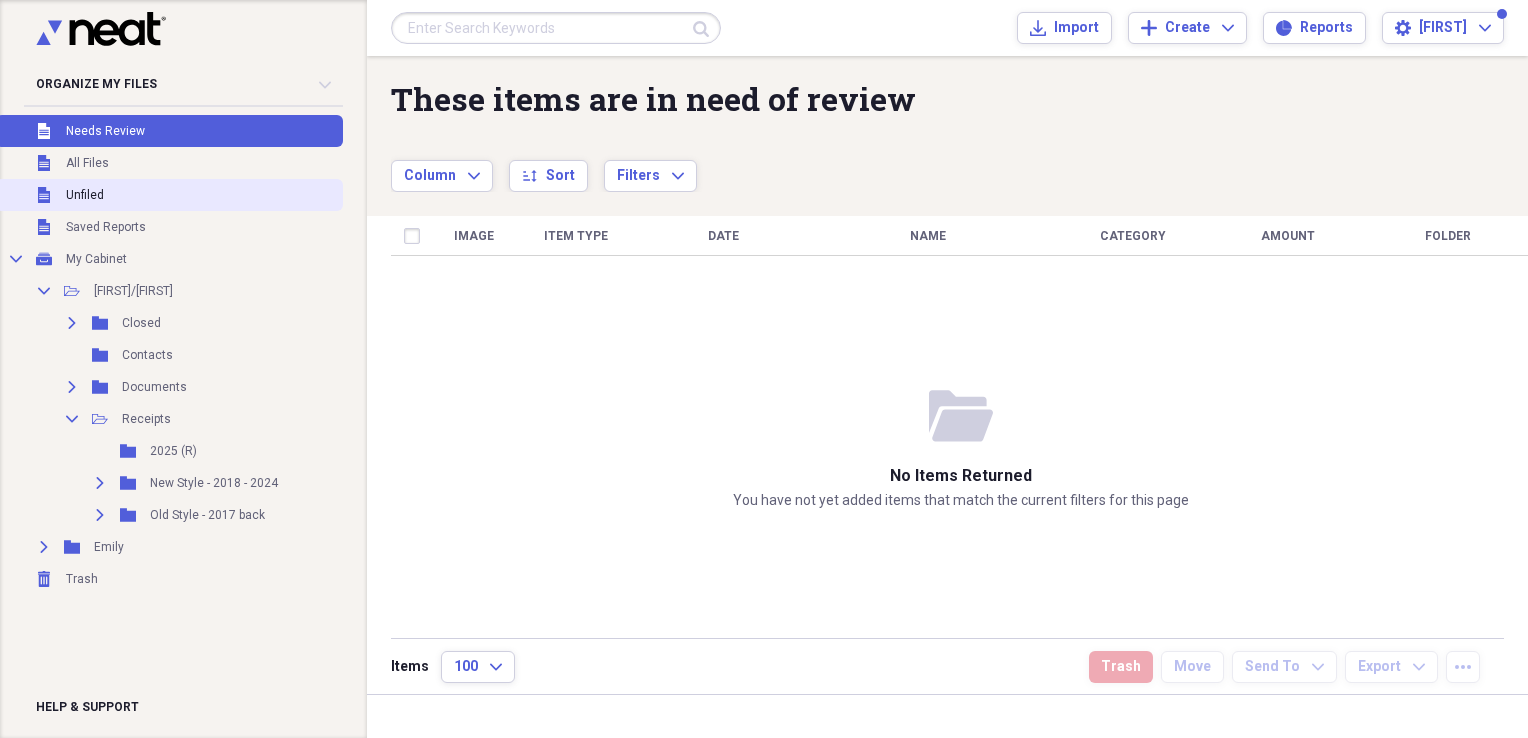 click on "Unfiled" at bounding box center (85, 195) 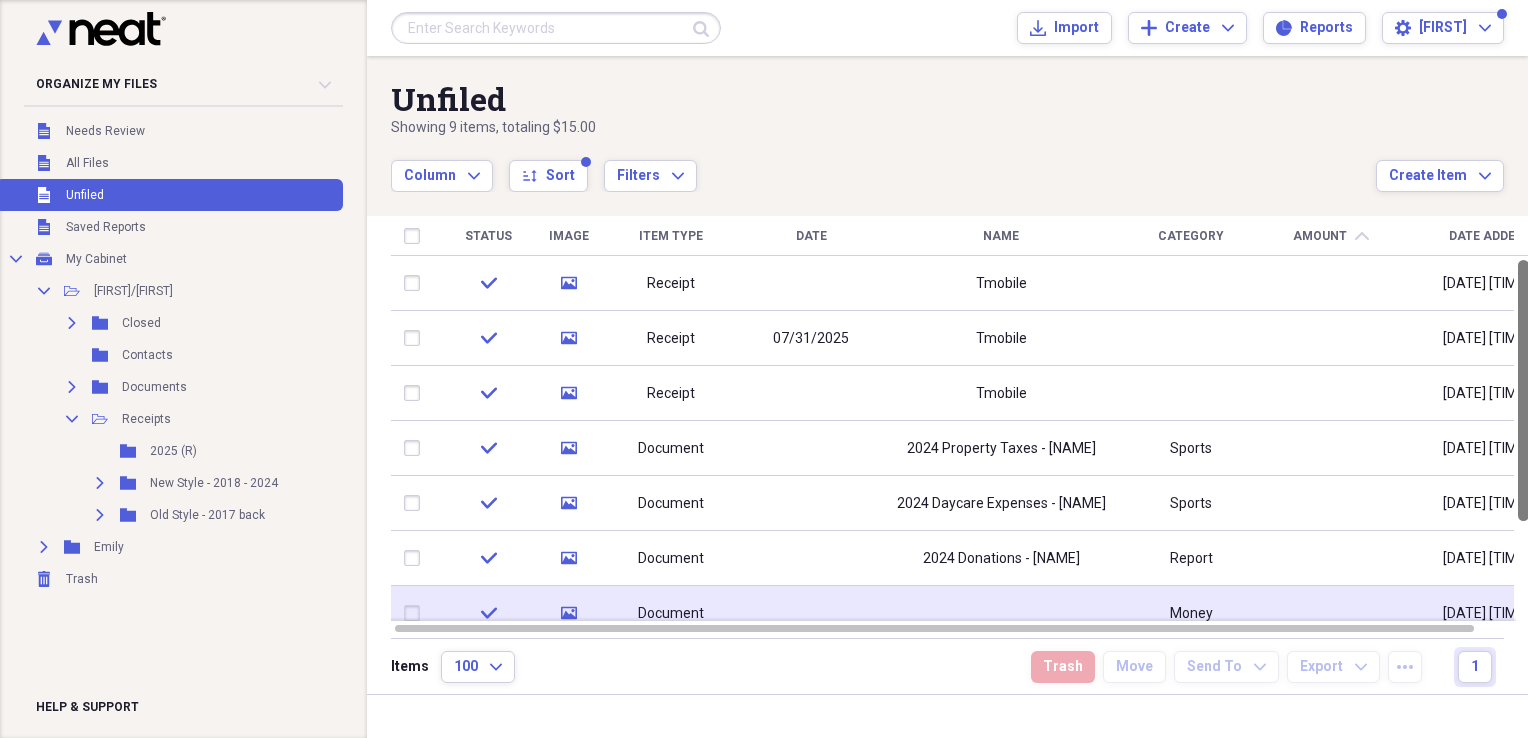 drag, startPoint x: 1516, startPoint y: 414, endPoint x: 1501, endPoint y: 344, distance: 71.5891 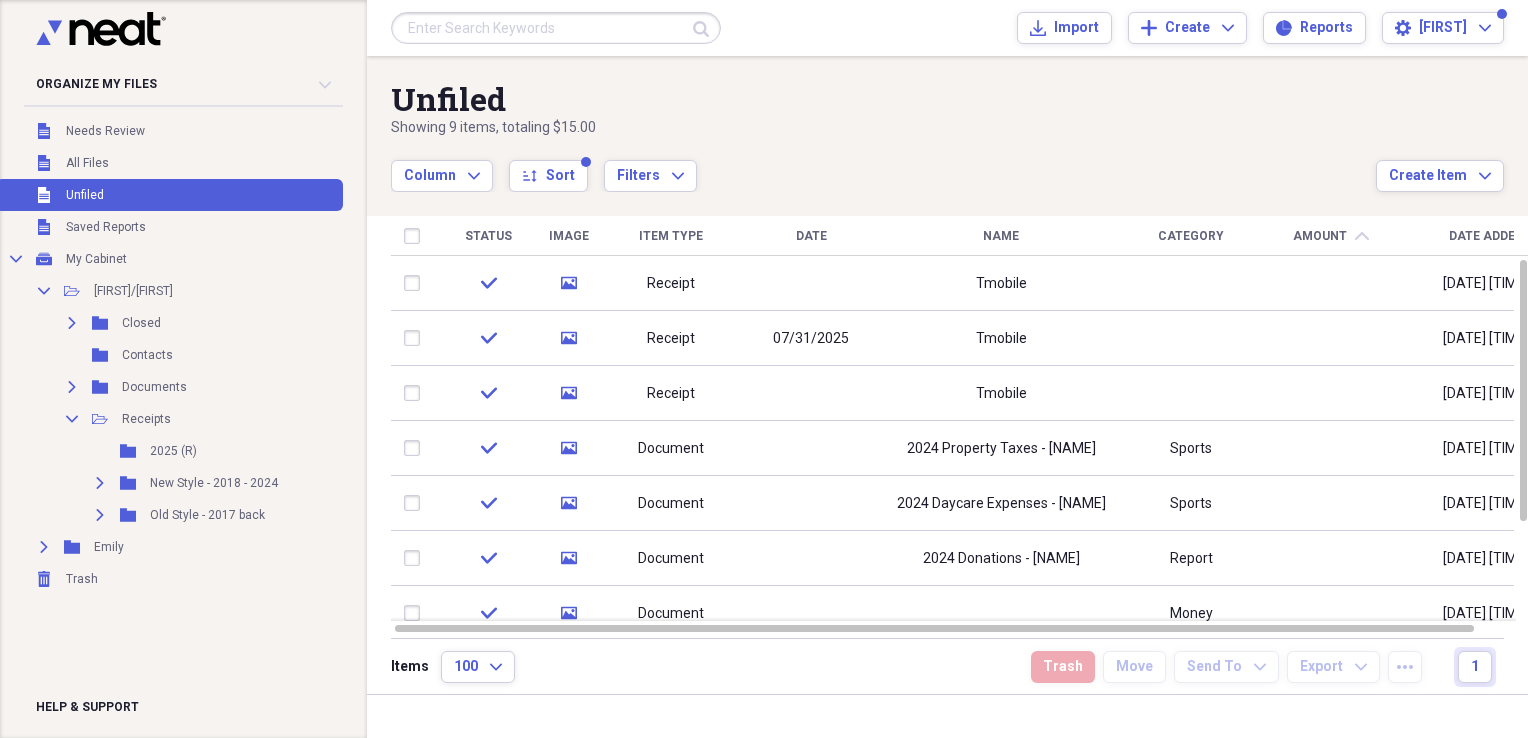 click on "Name" at bounding box center [1001, 236] 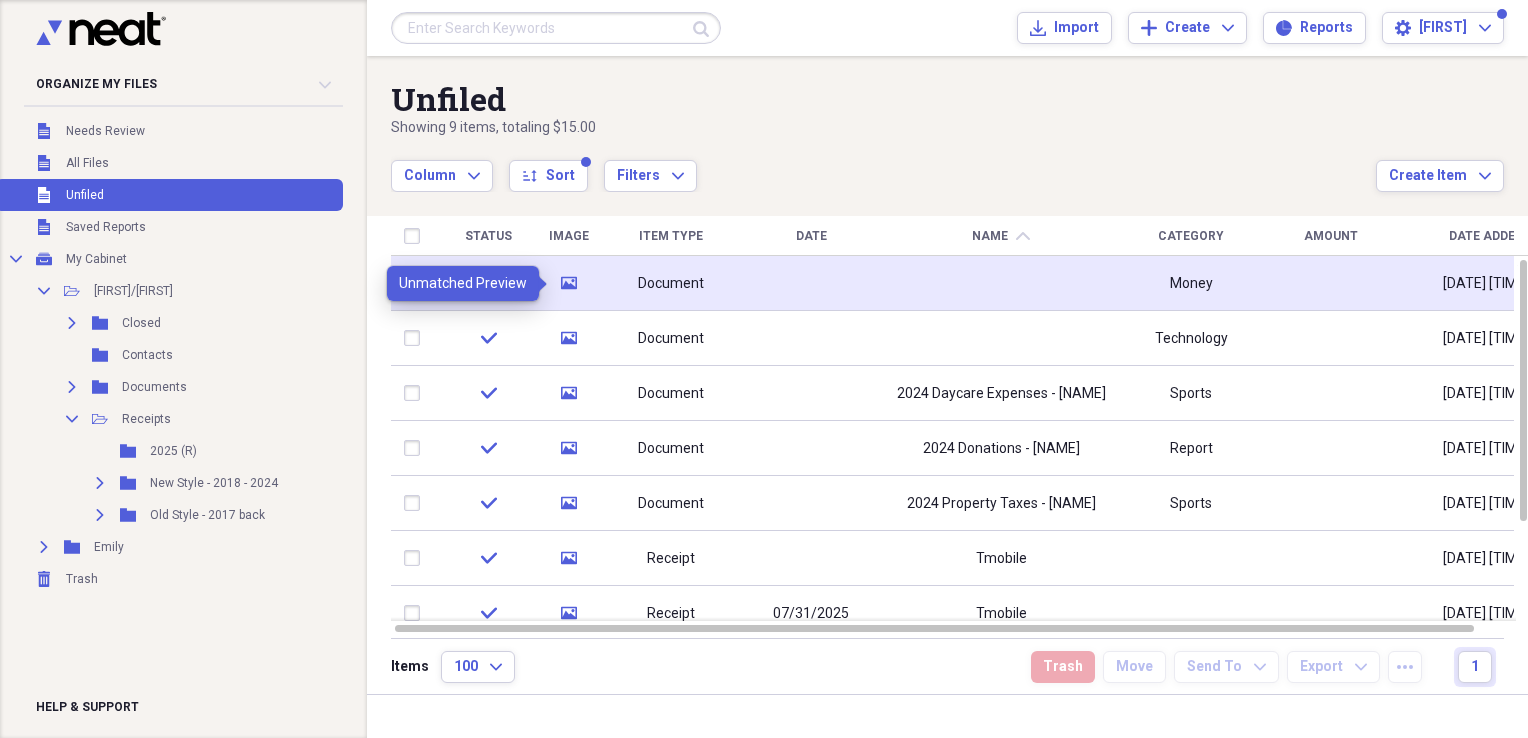 click on "media" 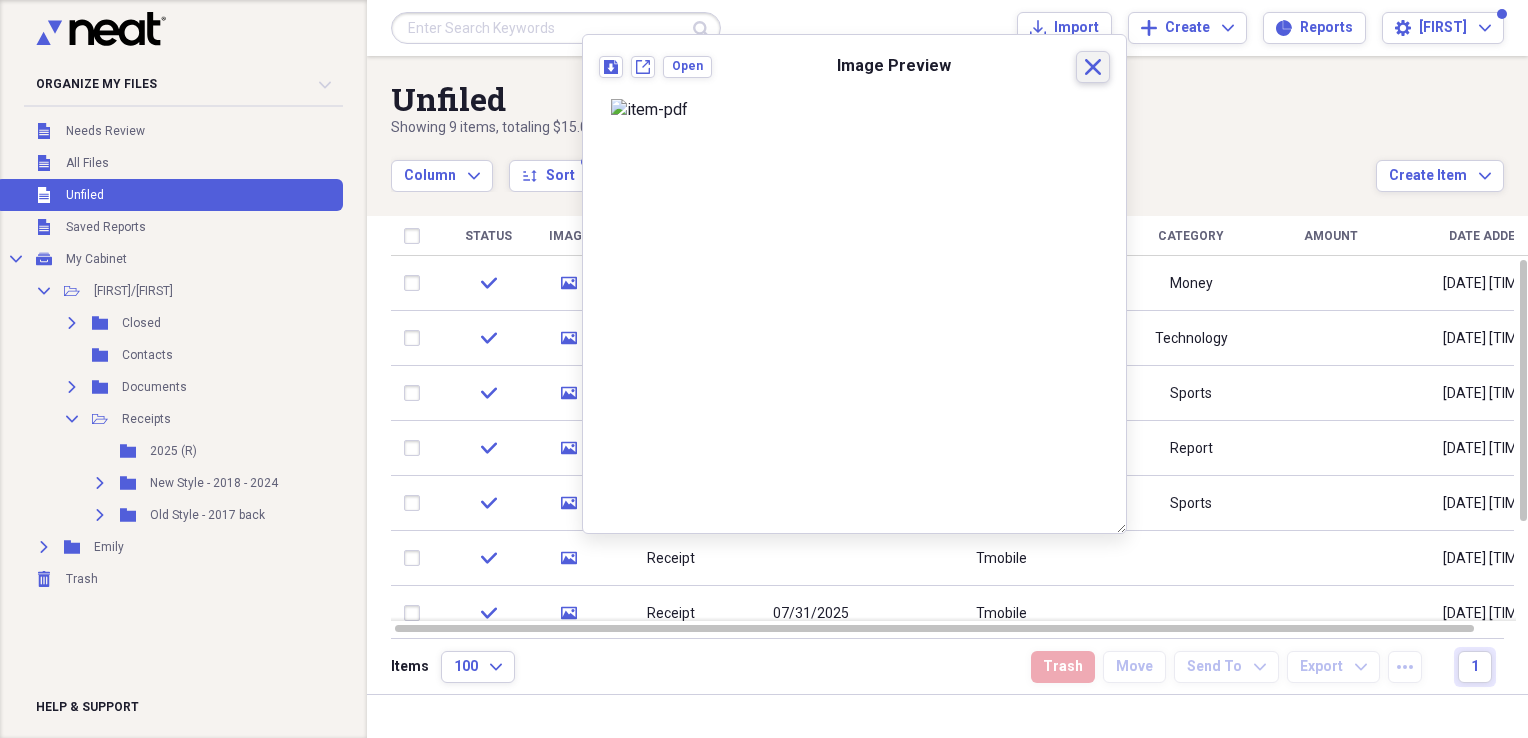 click 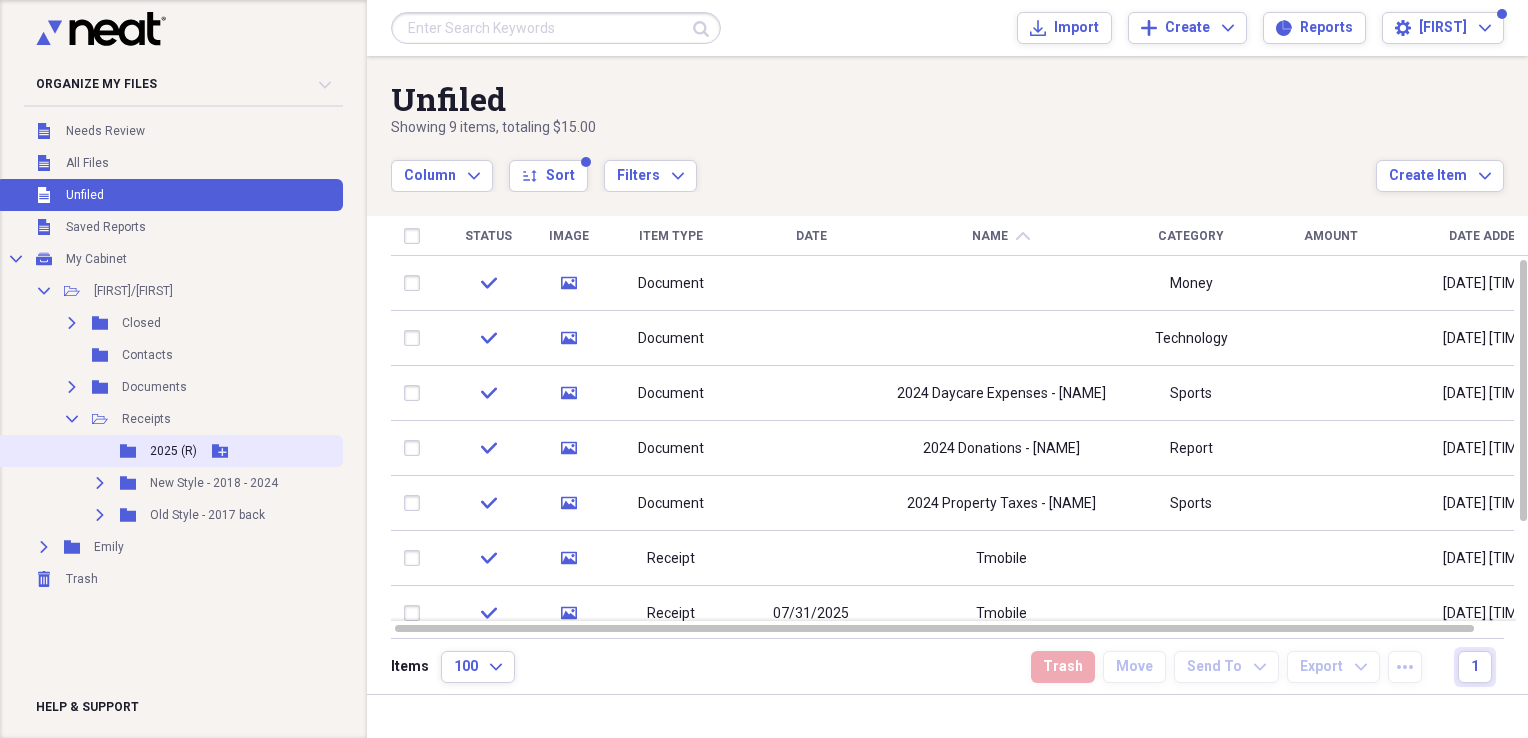click on "2025 (R)" at bounding box center (173, 451) 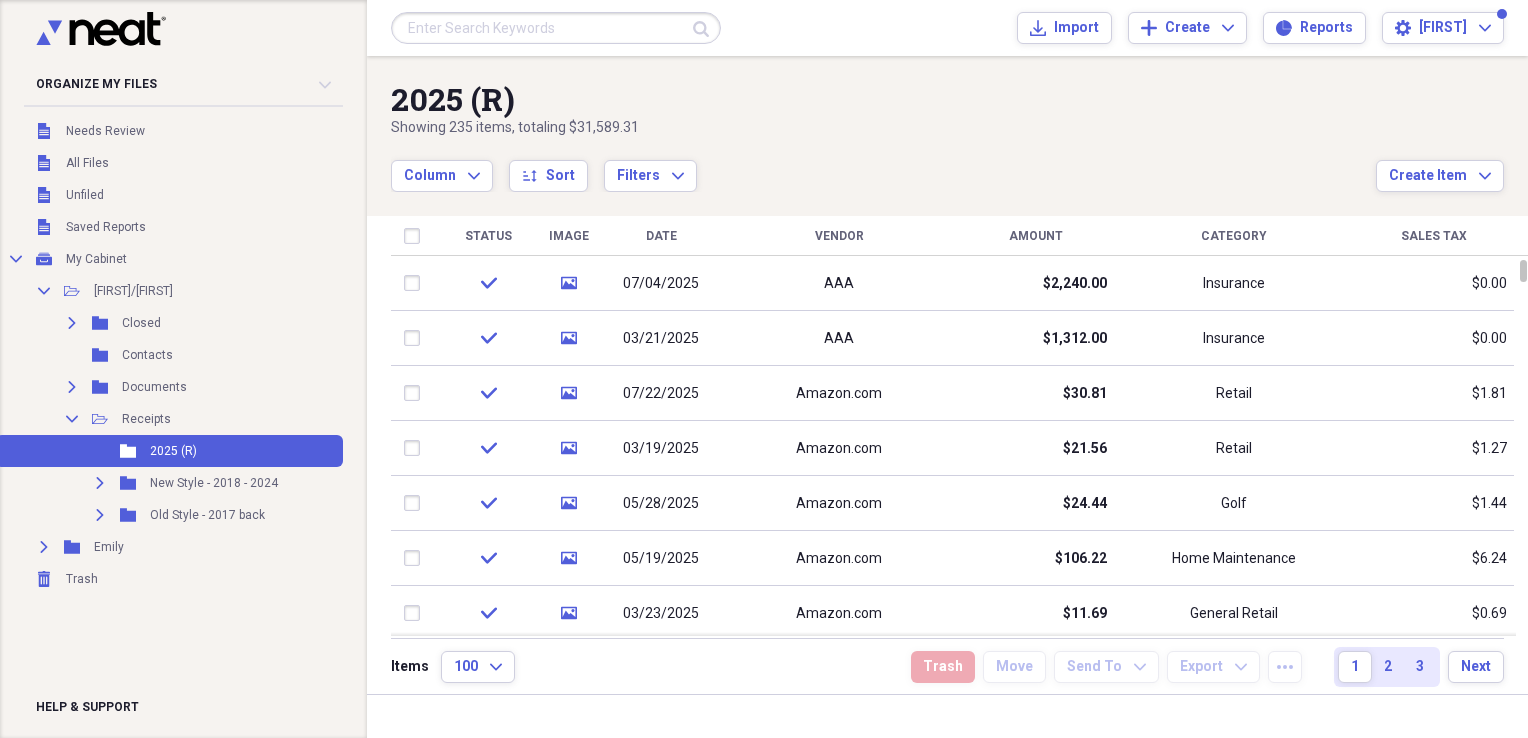click on "Status" at bounding box center [488, 236] 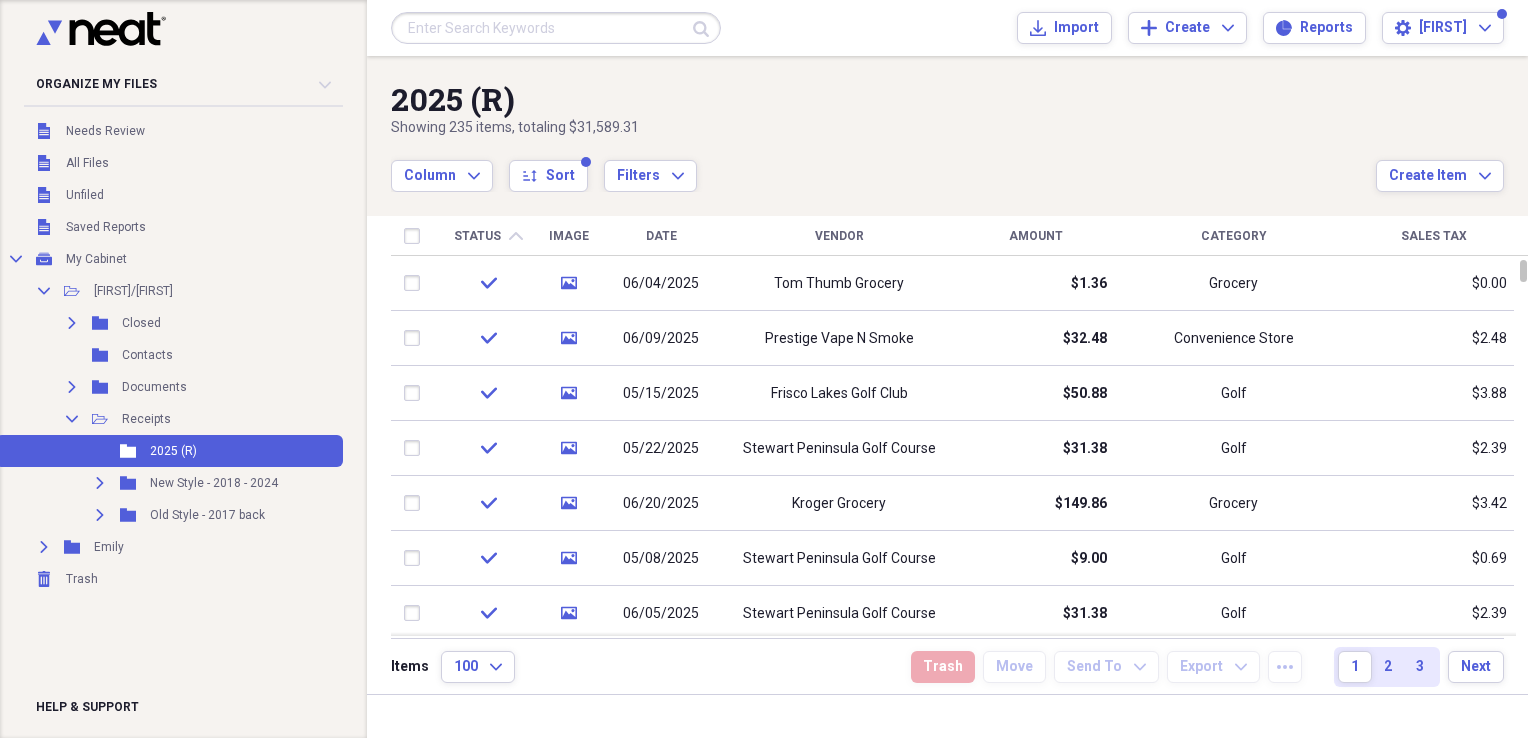 click on "Status" at bounding box center [477, 236] 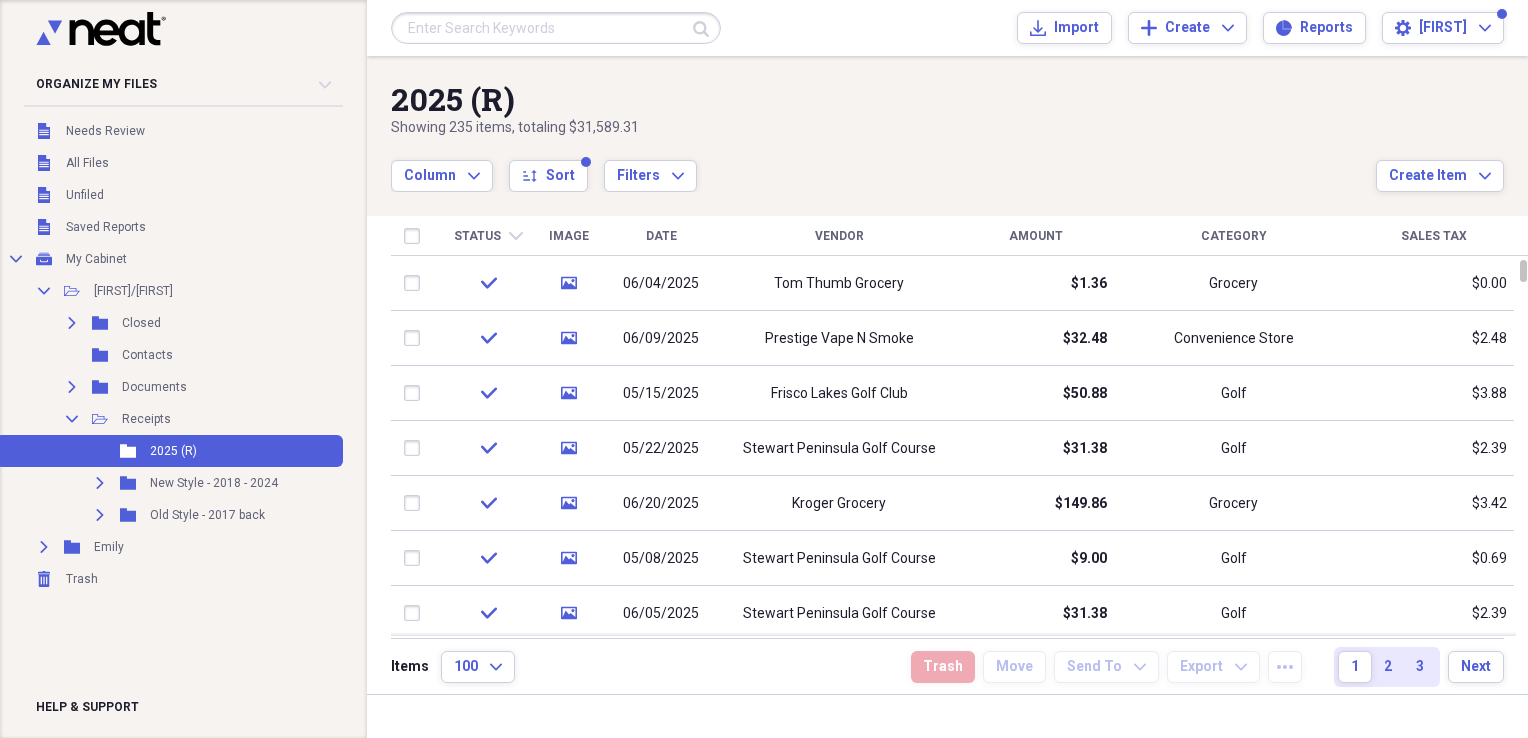 click on "Status" at bounding box center (477, 236) 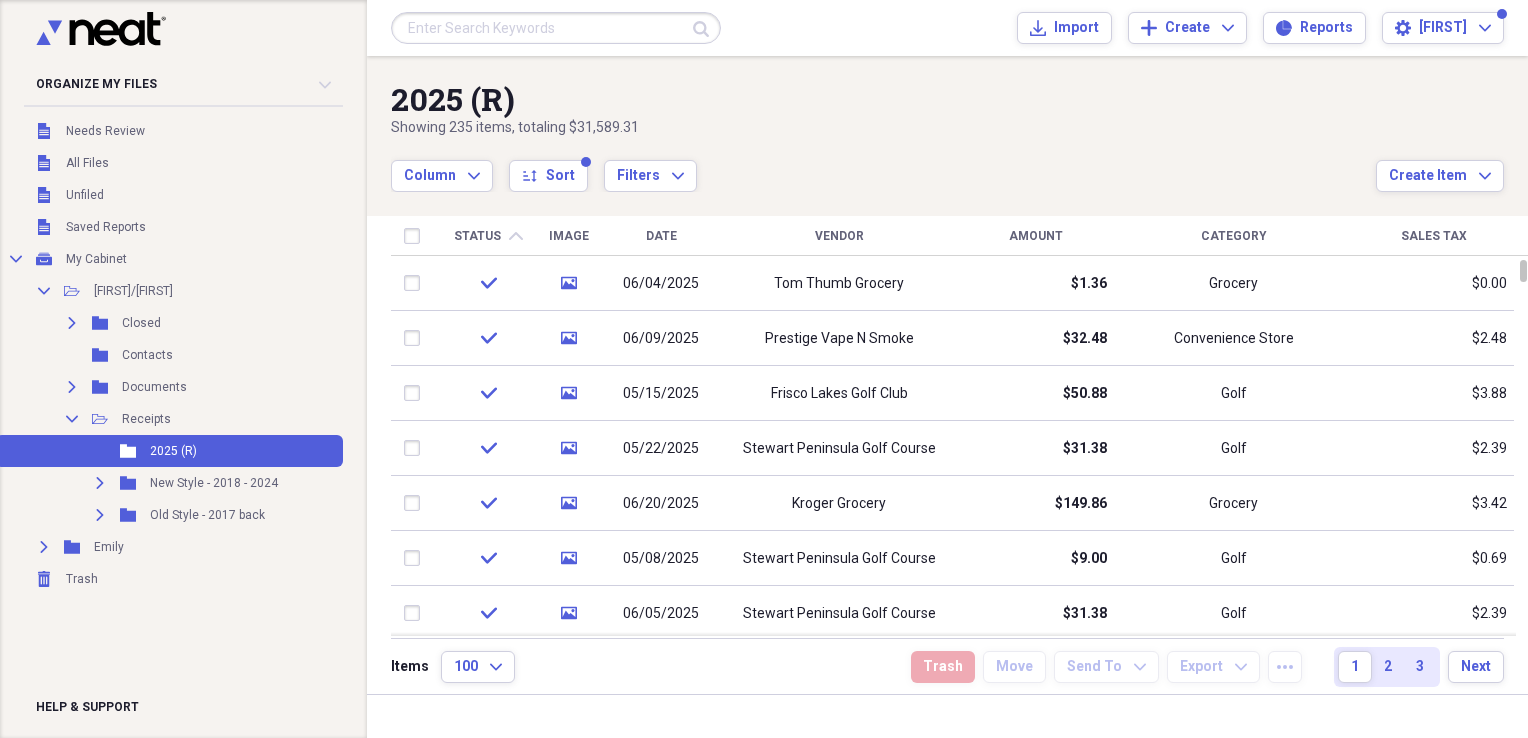 click on "Date" at bounding box center [661, 236] 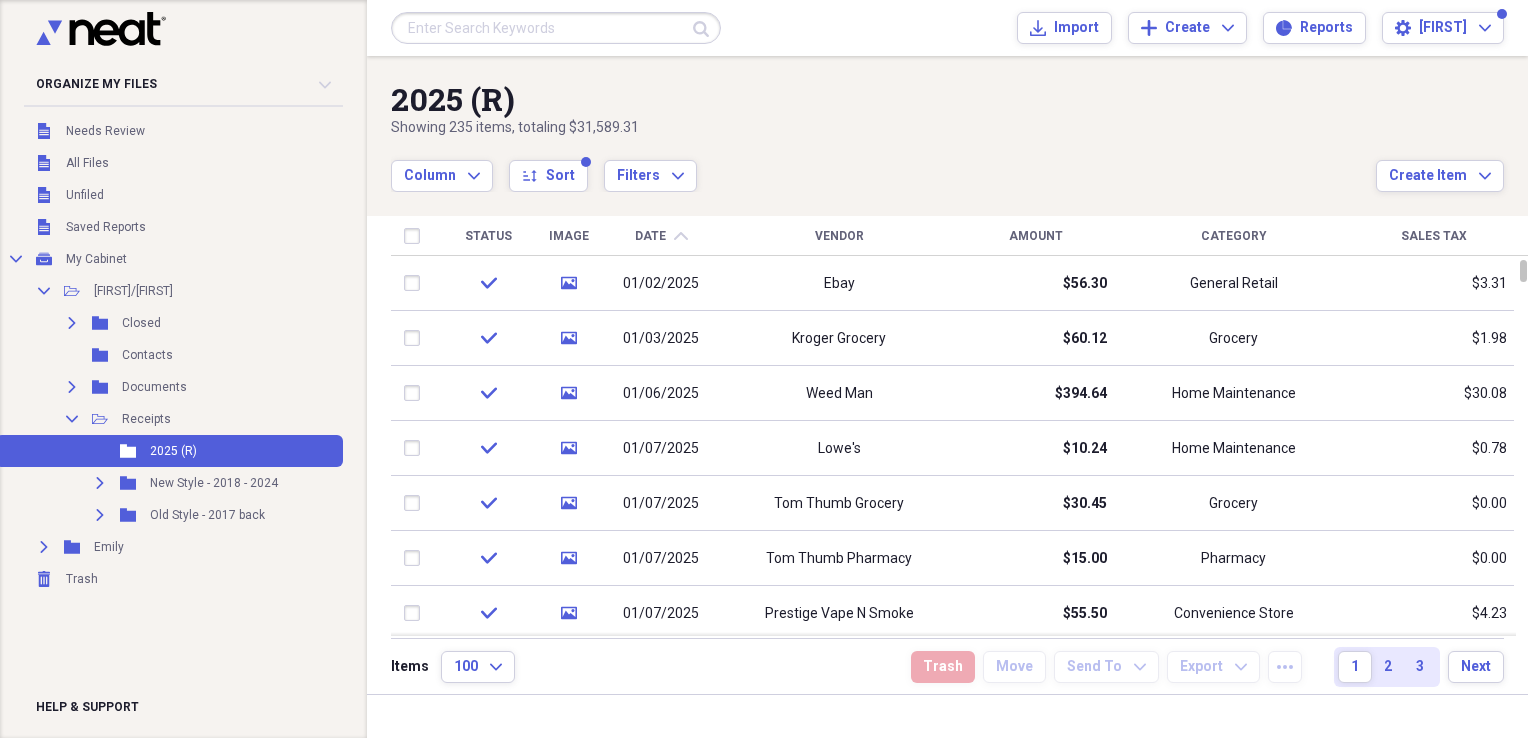 click on "Date" at bounding box center (650, 236) 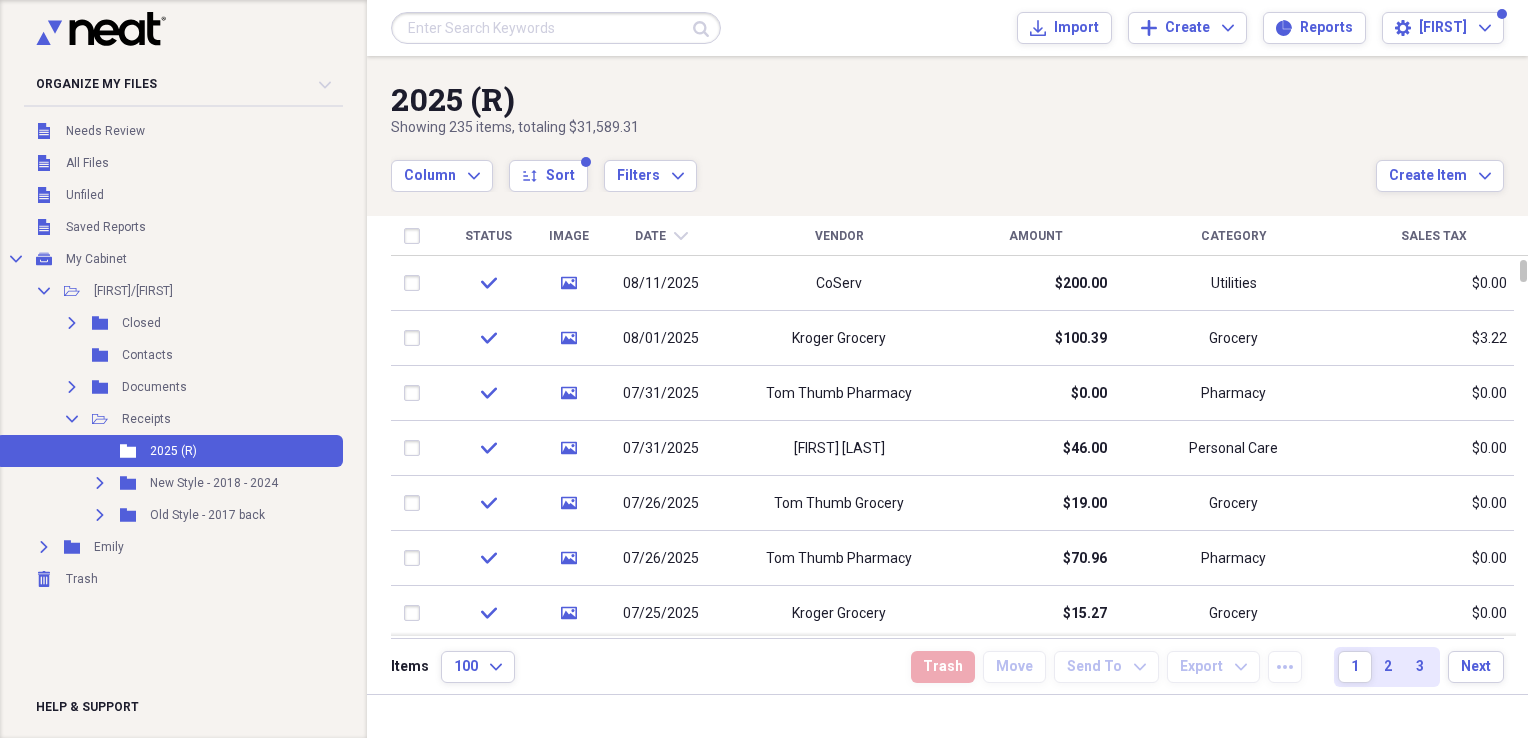 type 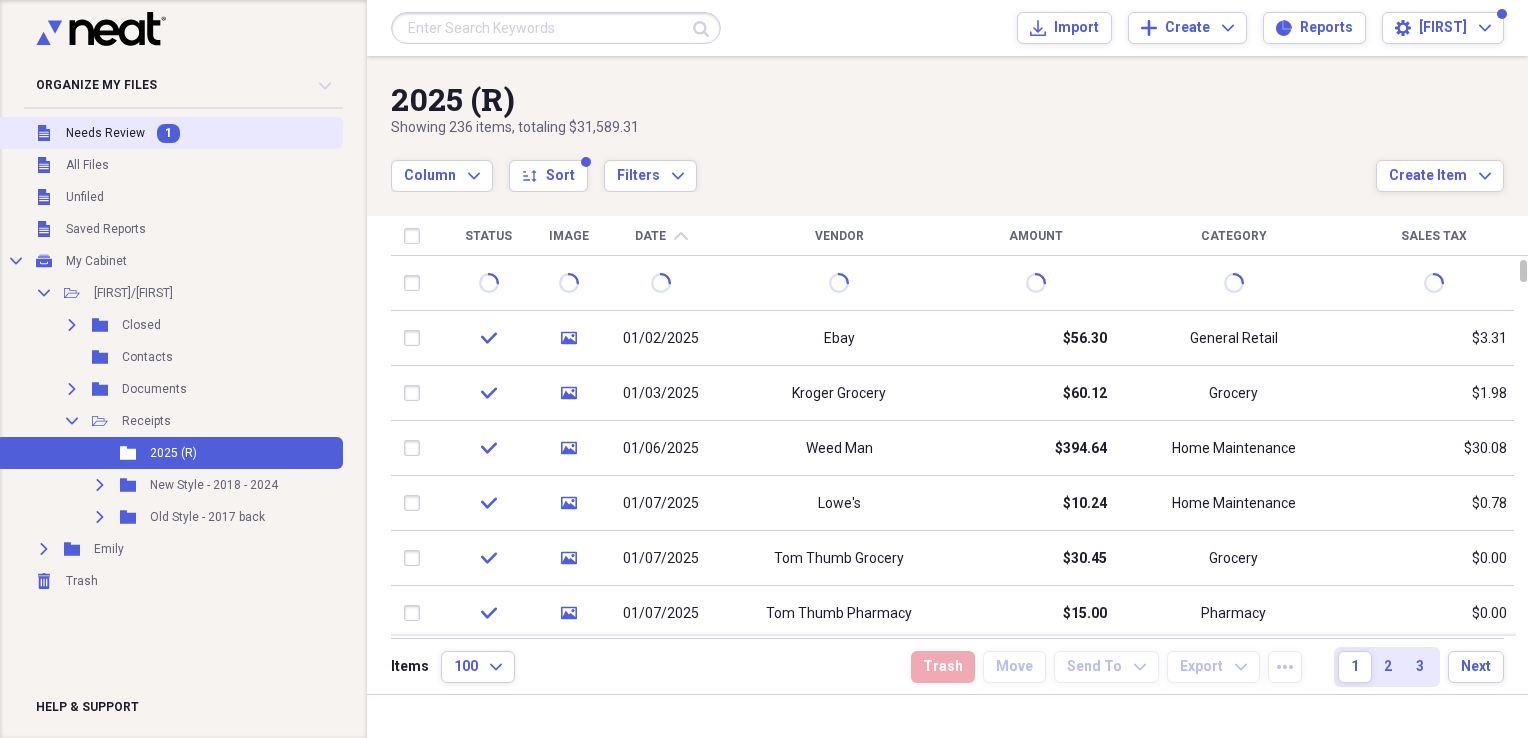 click on "Needs Review" at bounding box center [105, 133] 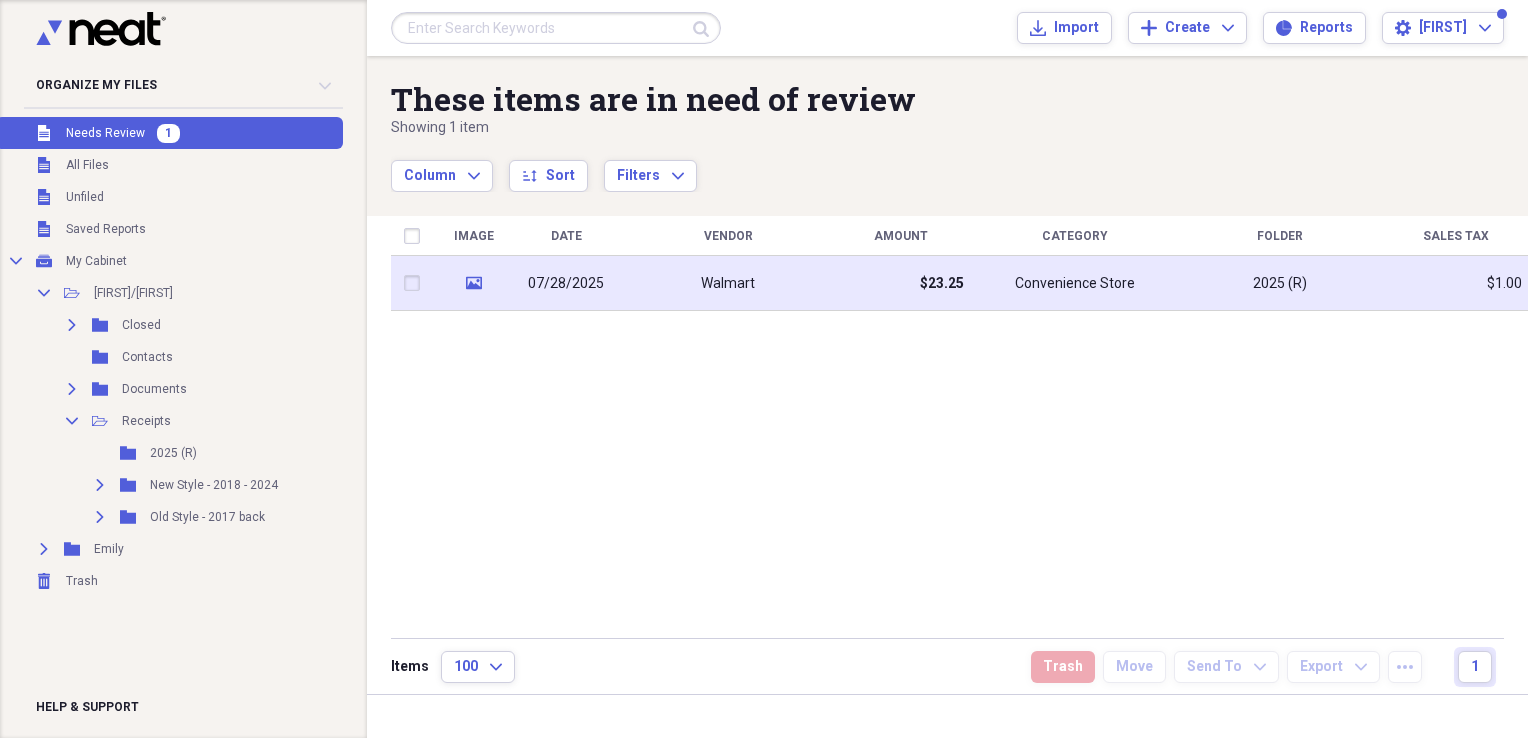 click 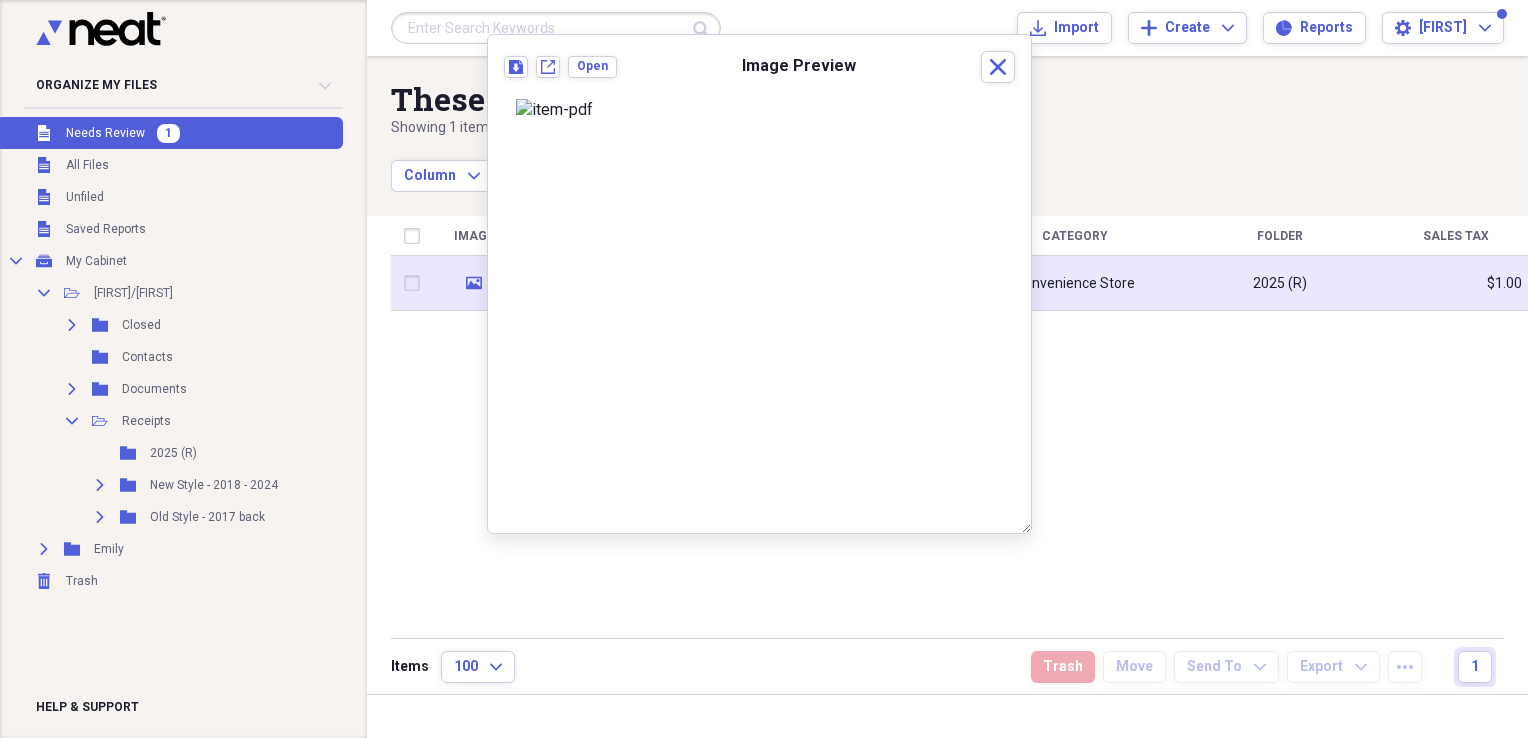 click at bounding box center [416, 283] 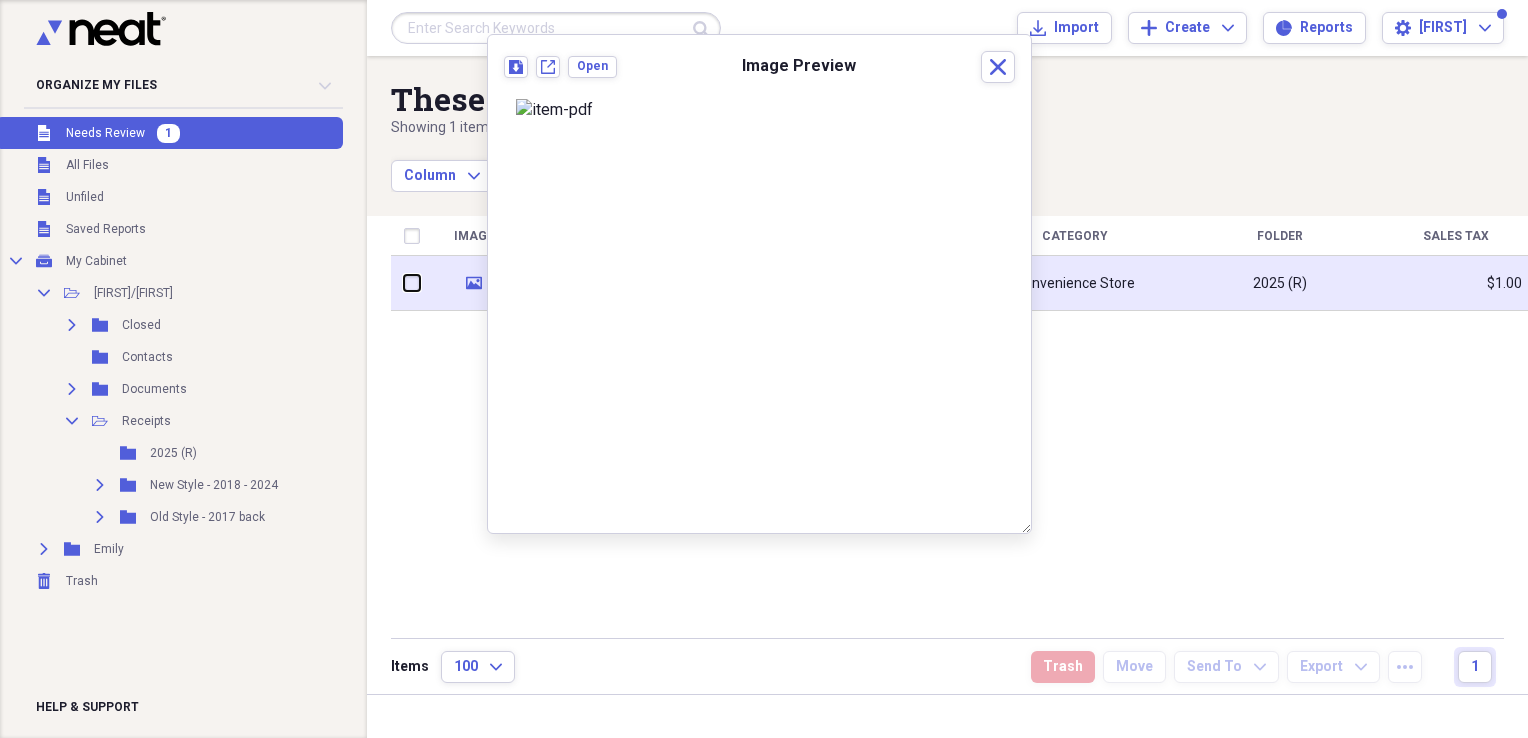 click at bounding box center (404, 283) 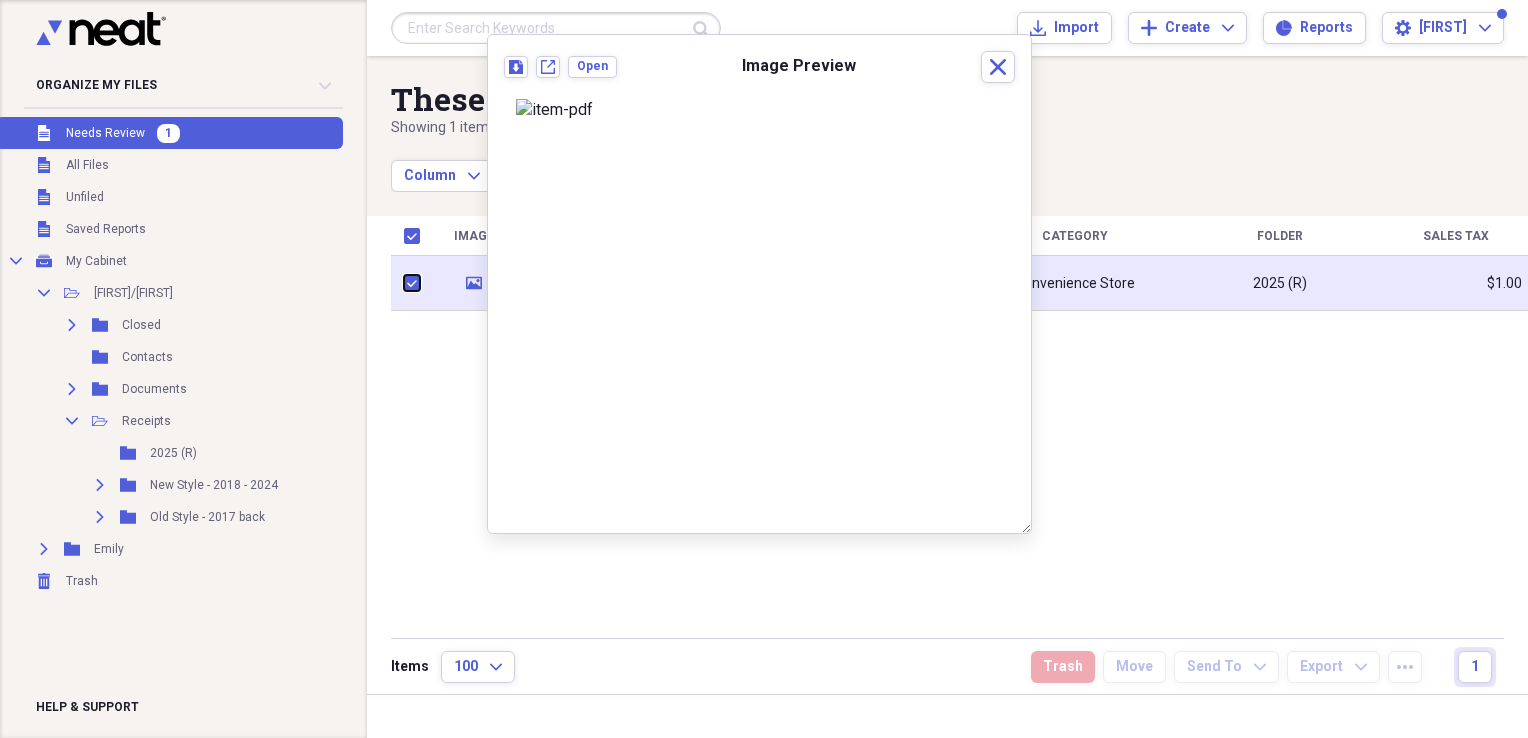checkbox on "true" 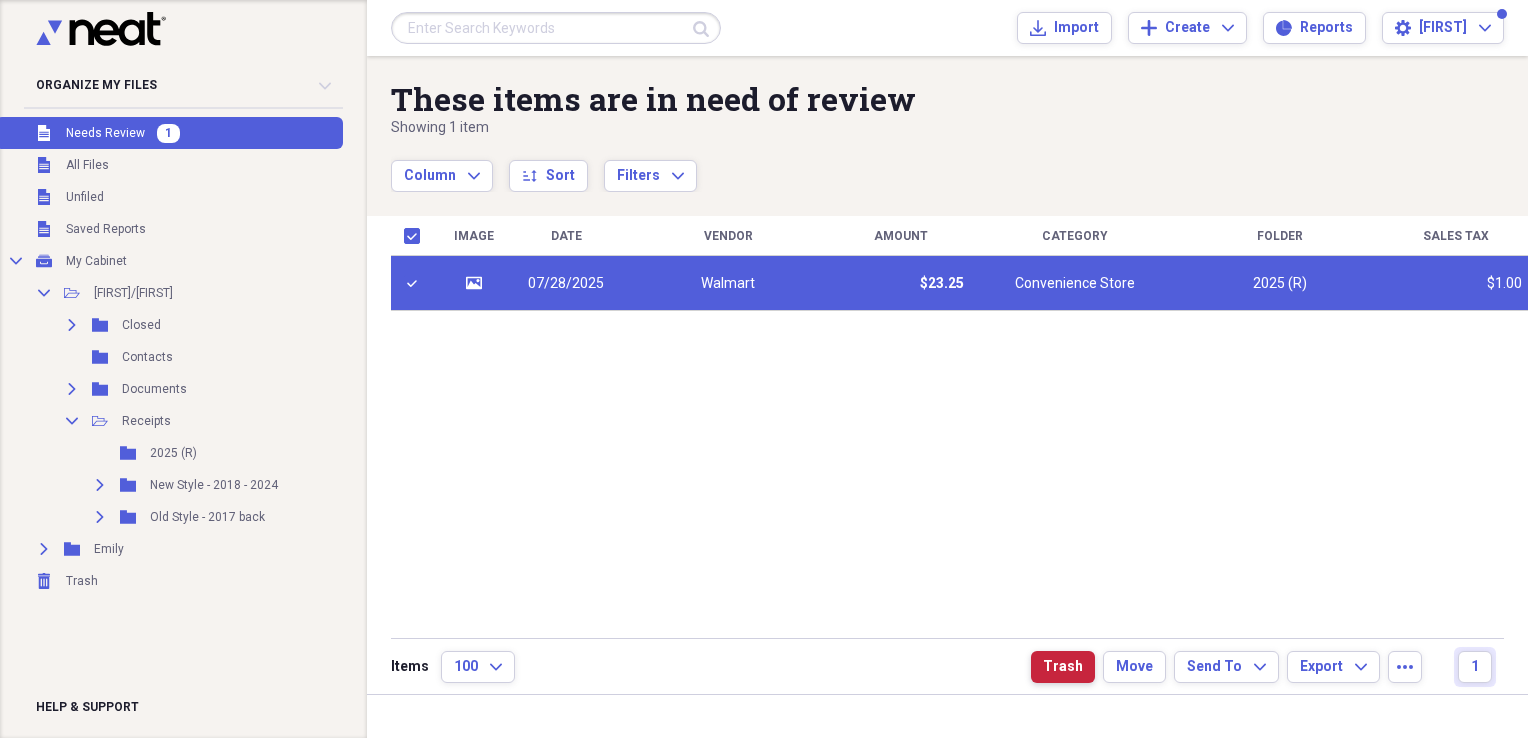 click on "Trash" at bounding box center (1063, 667) 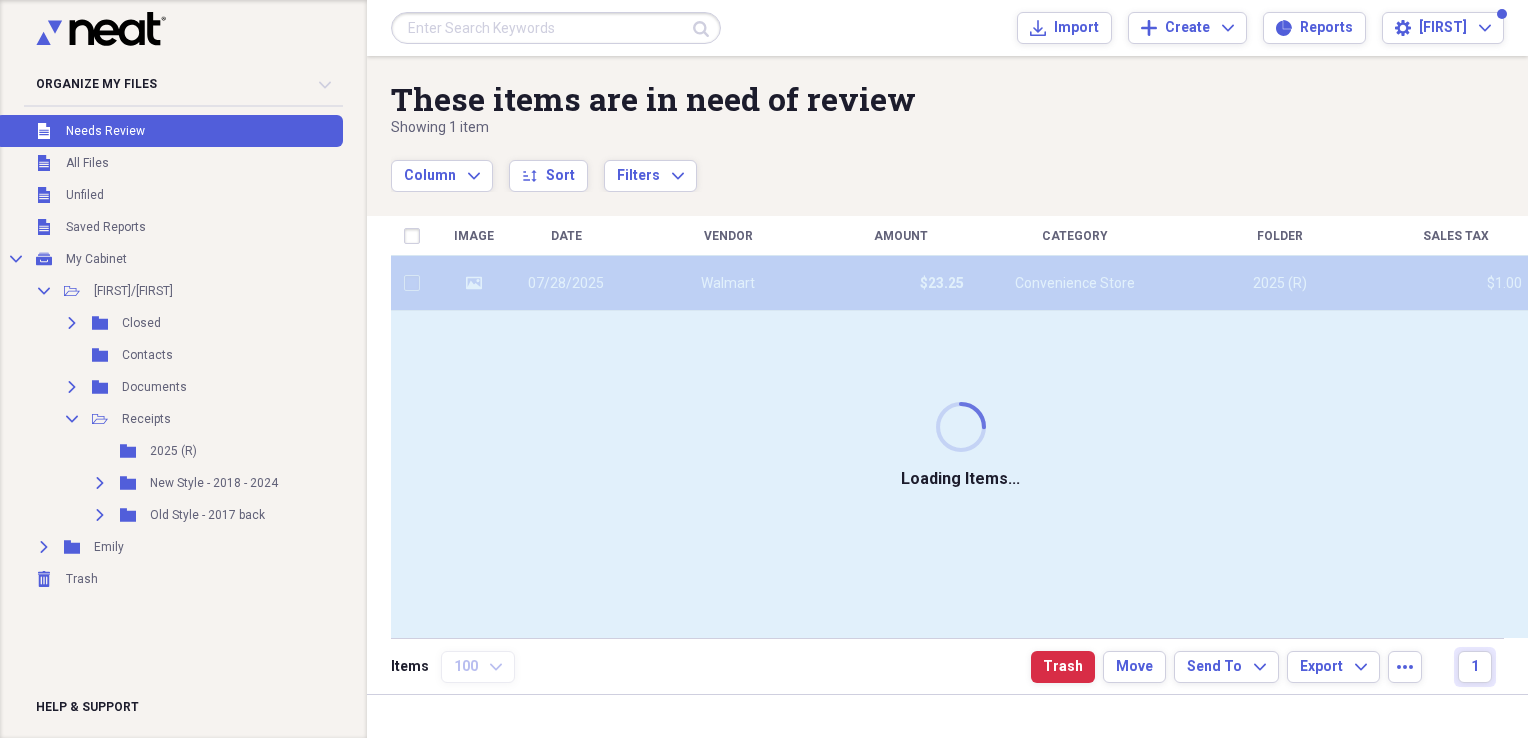 checkbox on "false" 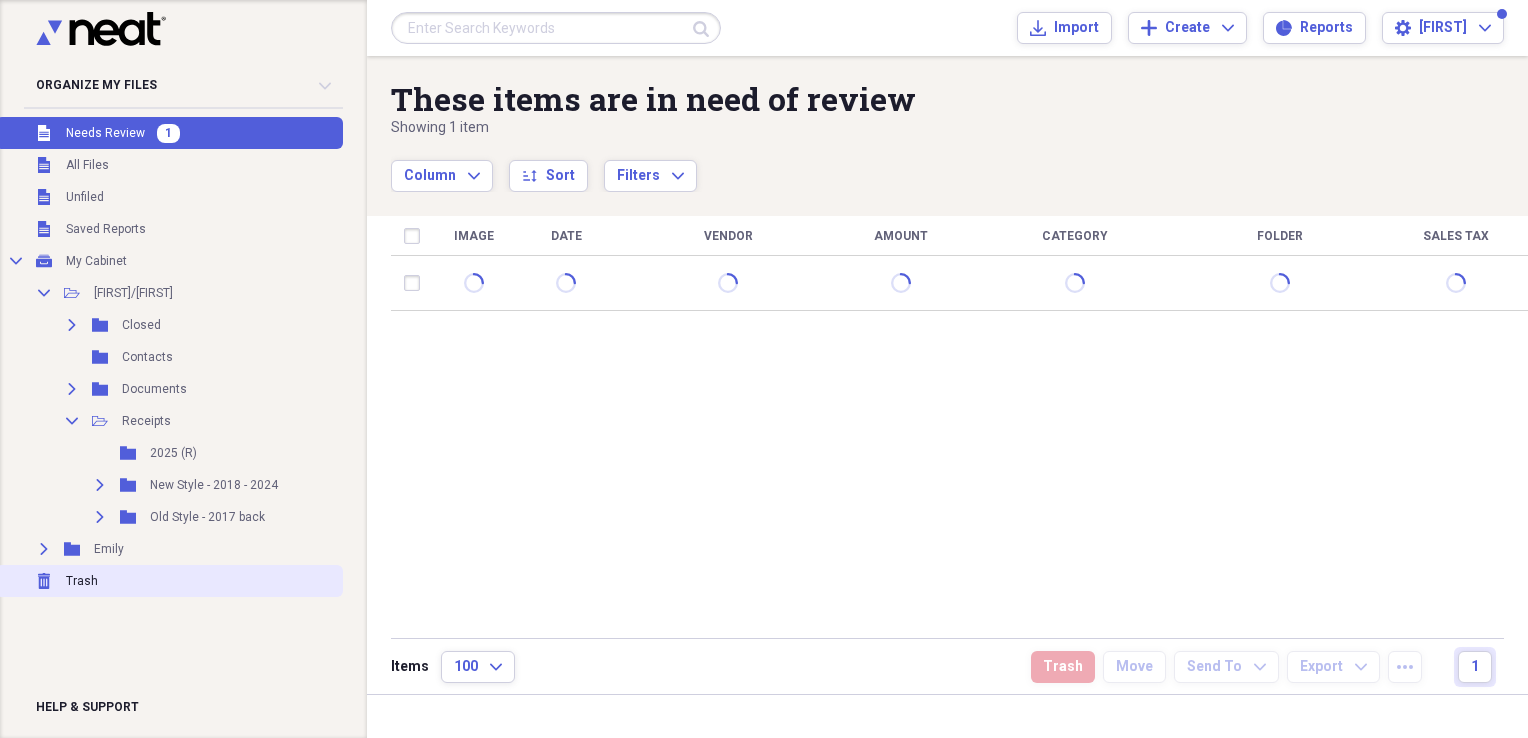 click on "Trash" at bounding box center [82, 581] 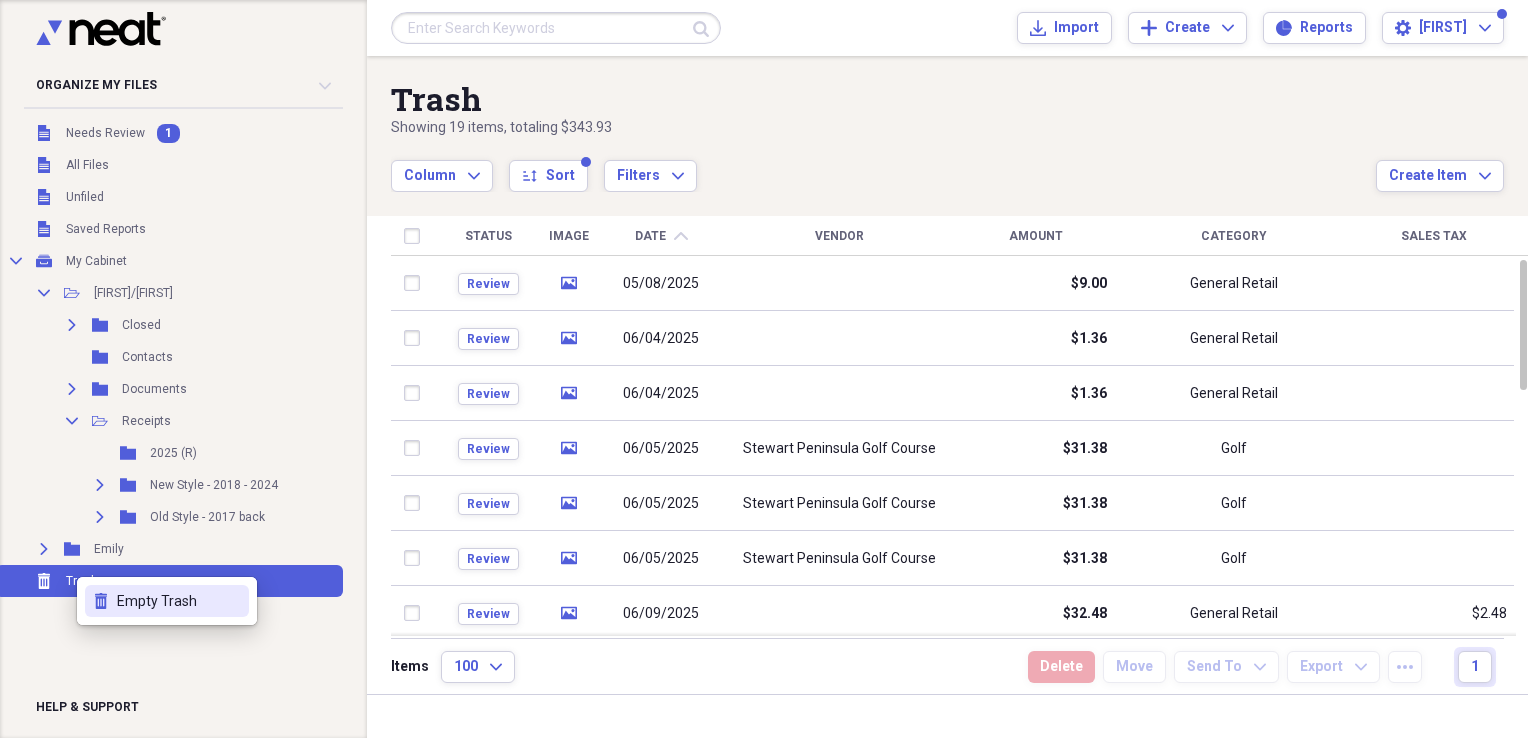 click on "Empty Trash" at bounding box center [179, 601] 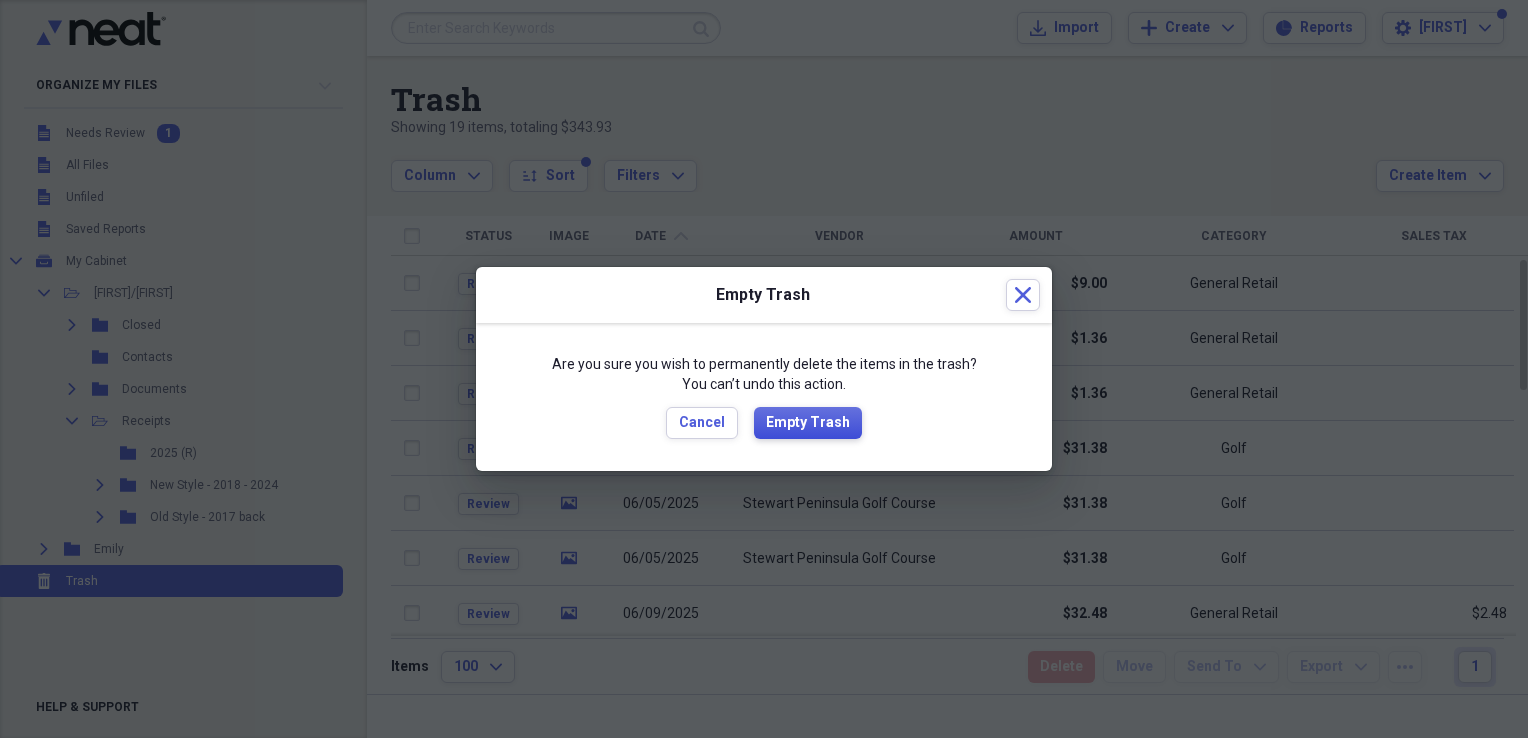 click on "Empty Trash" at bounding box center (808, 423) 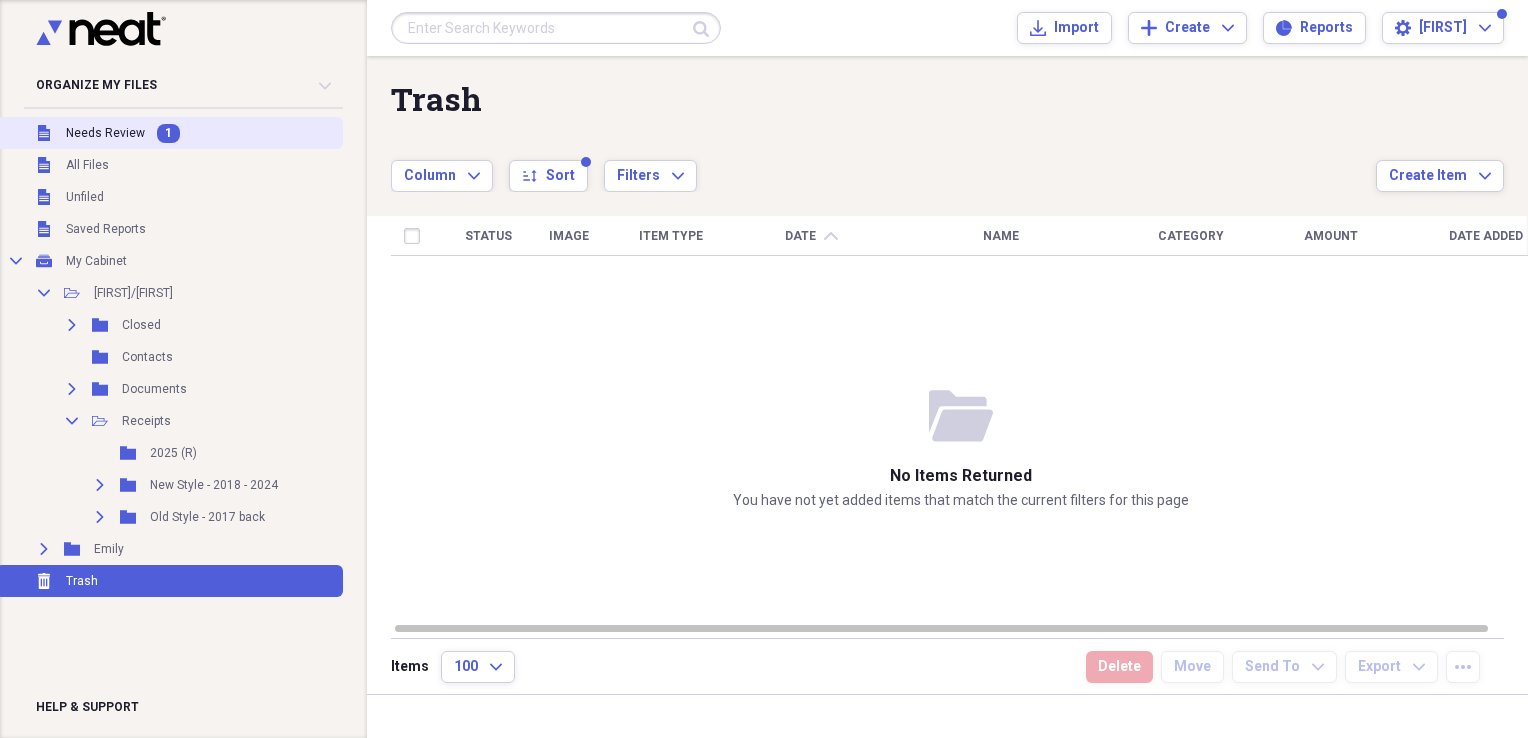 click on "Needs Review" at bounding box center [105, 133] 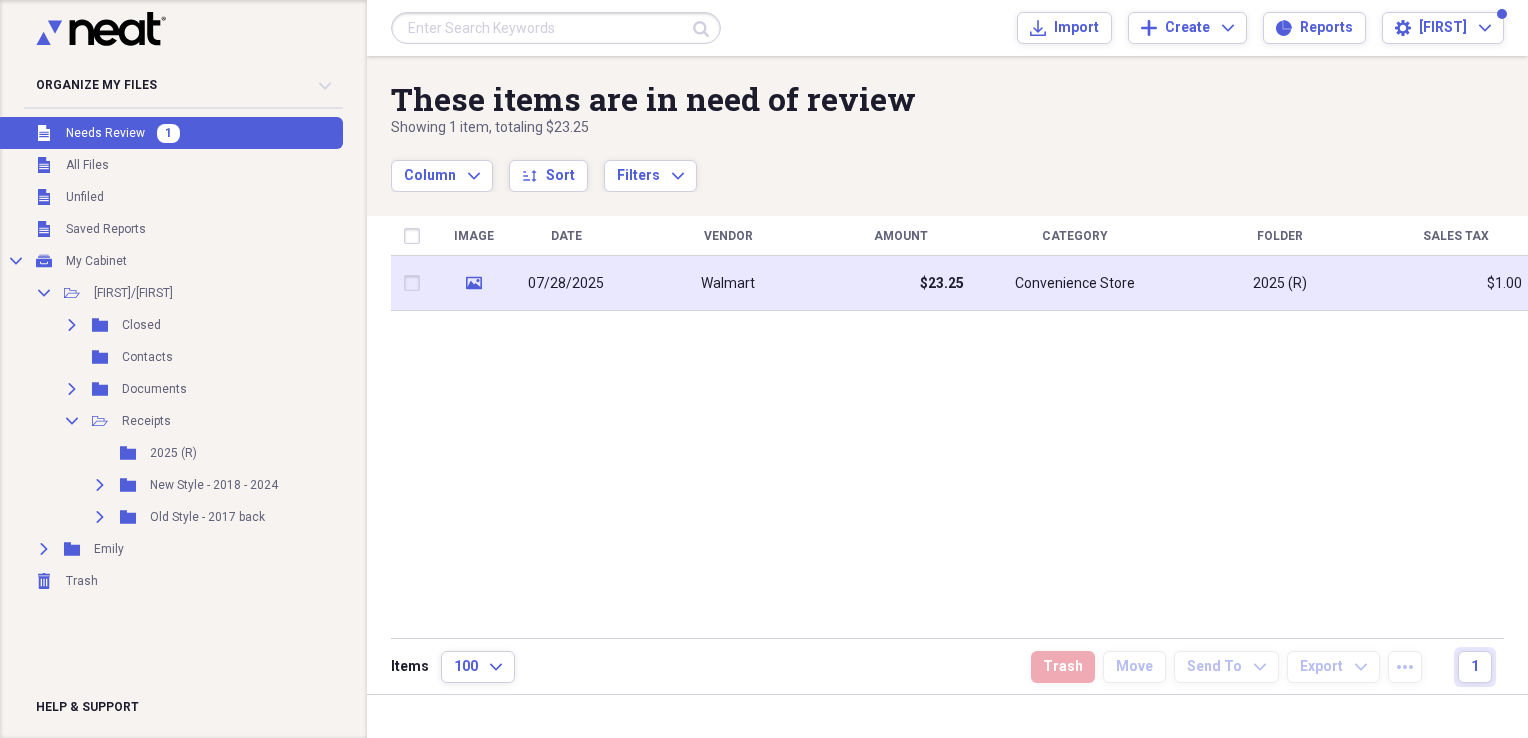 click on "media" 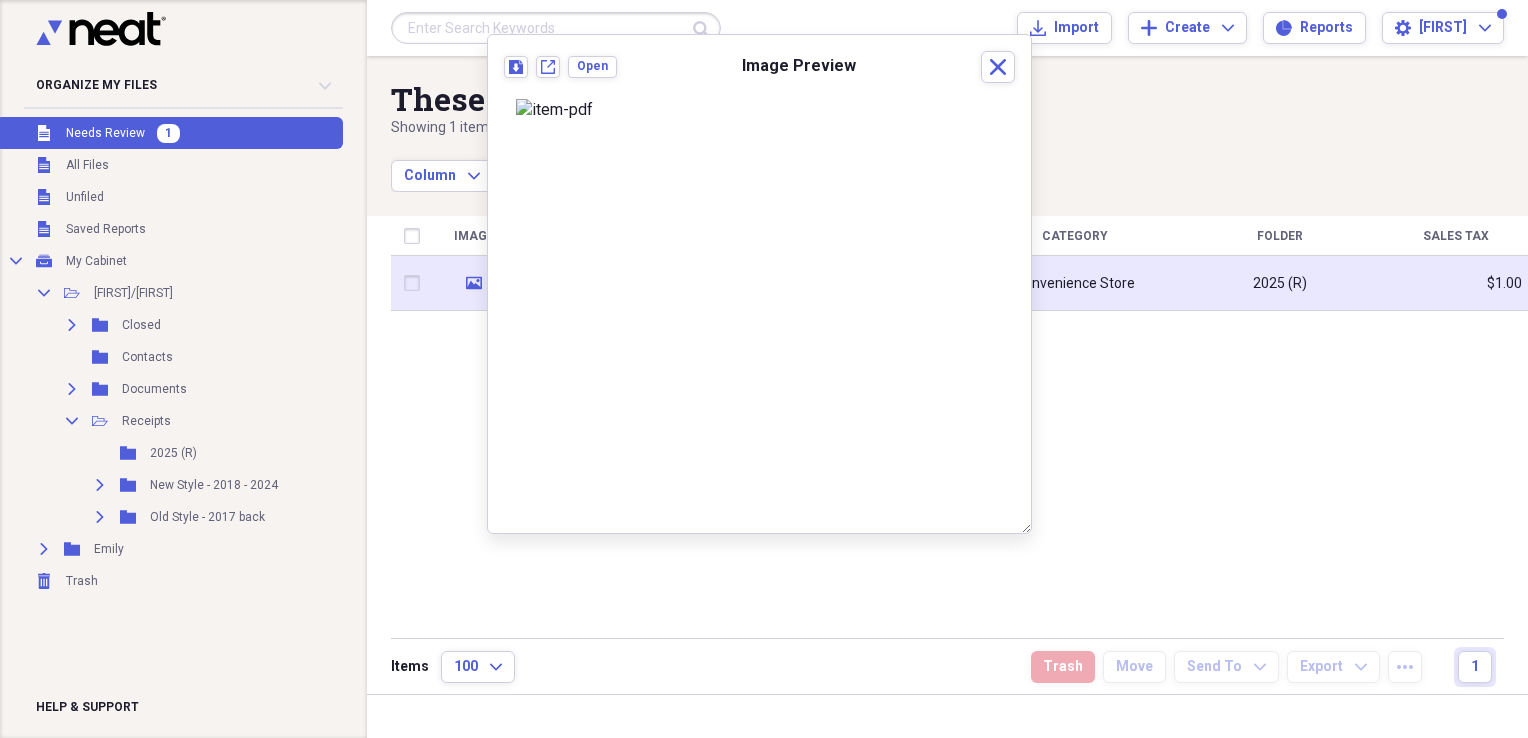 click at bounding box center (416, 283) 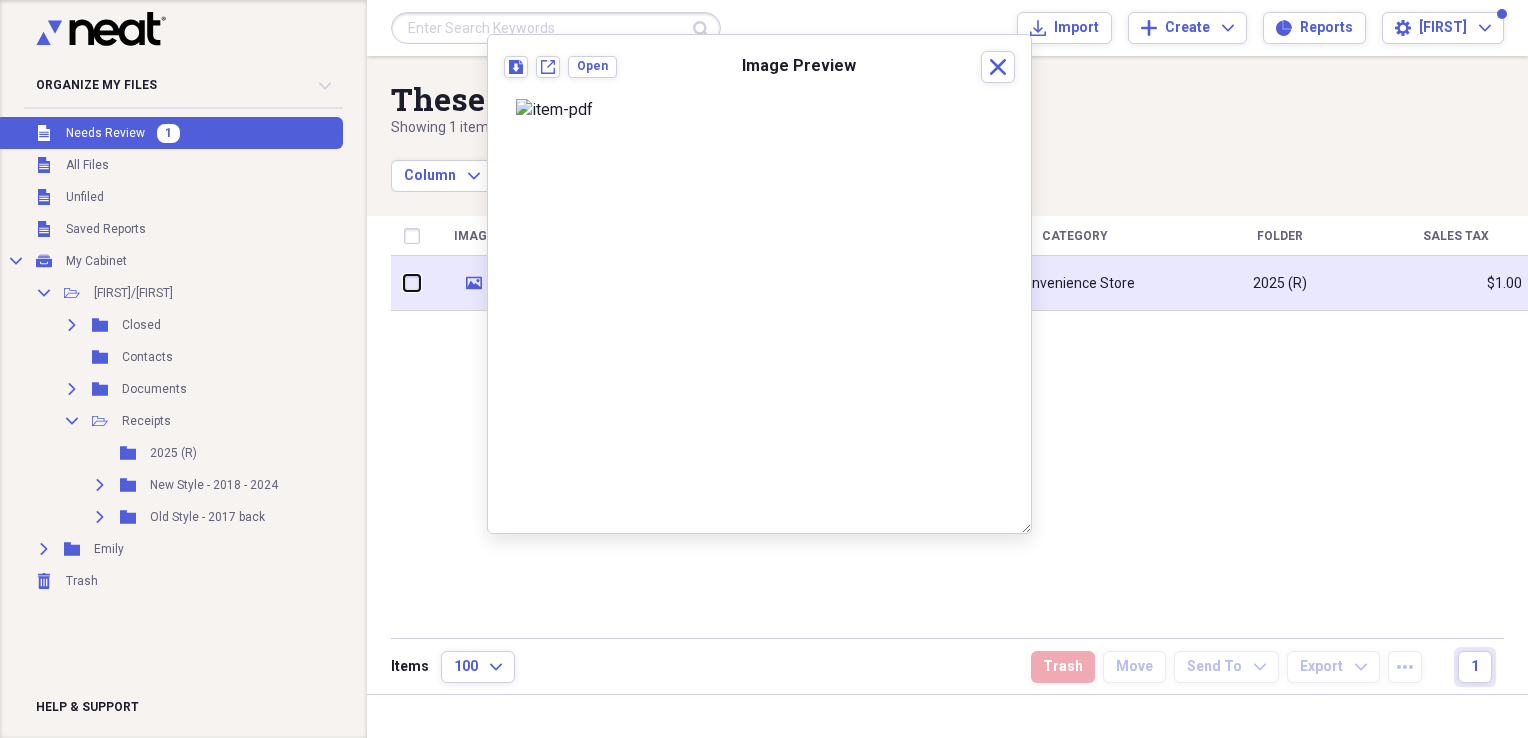 click at bounding box center [404, 283] 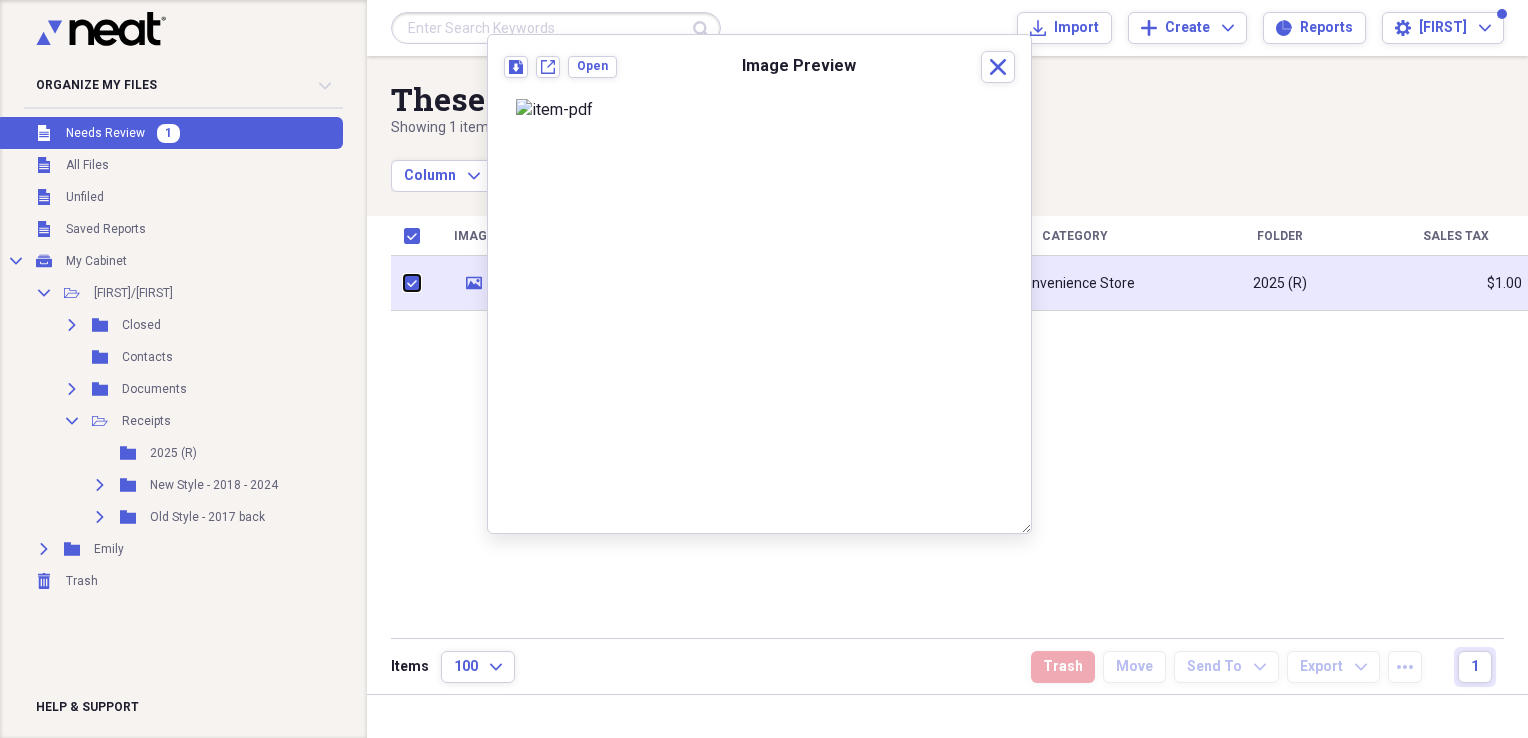 checkbox on "true" 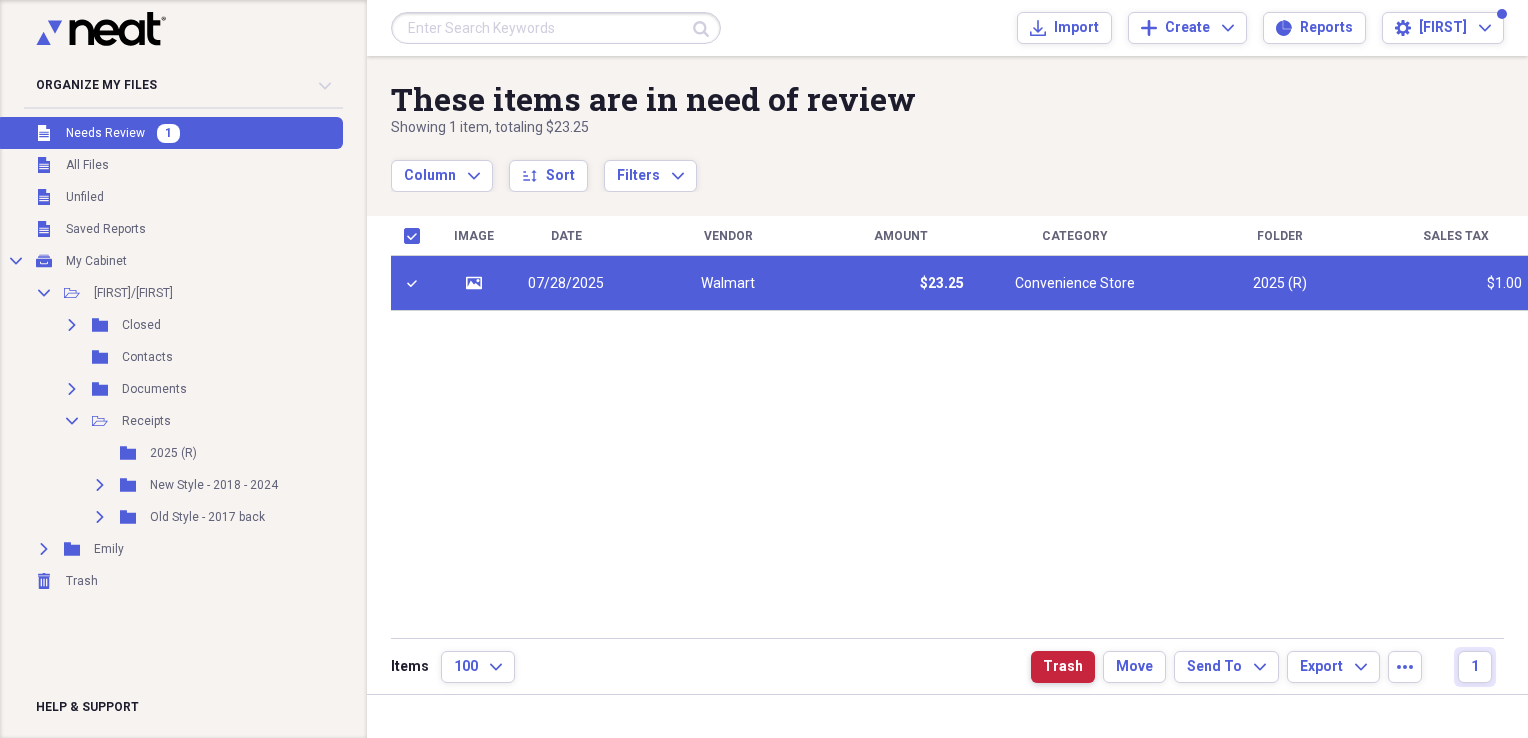 click on "Trash" at bounding box center [1063, 667] 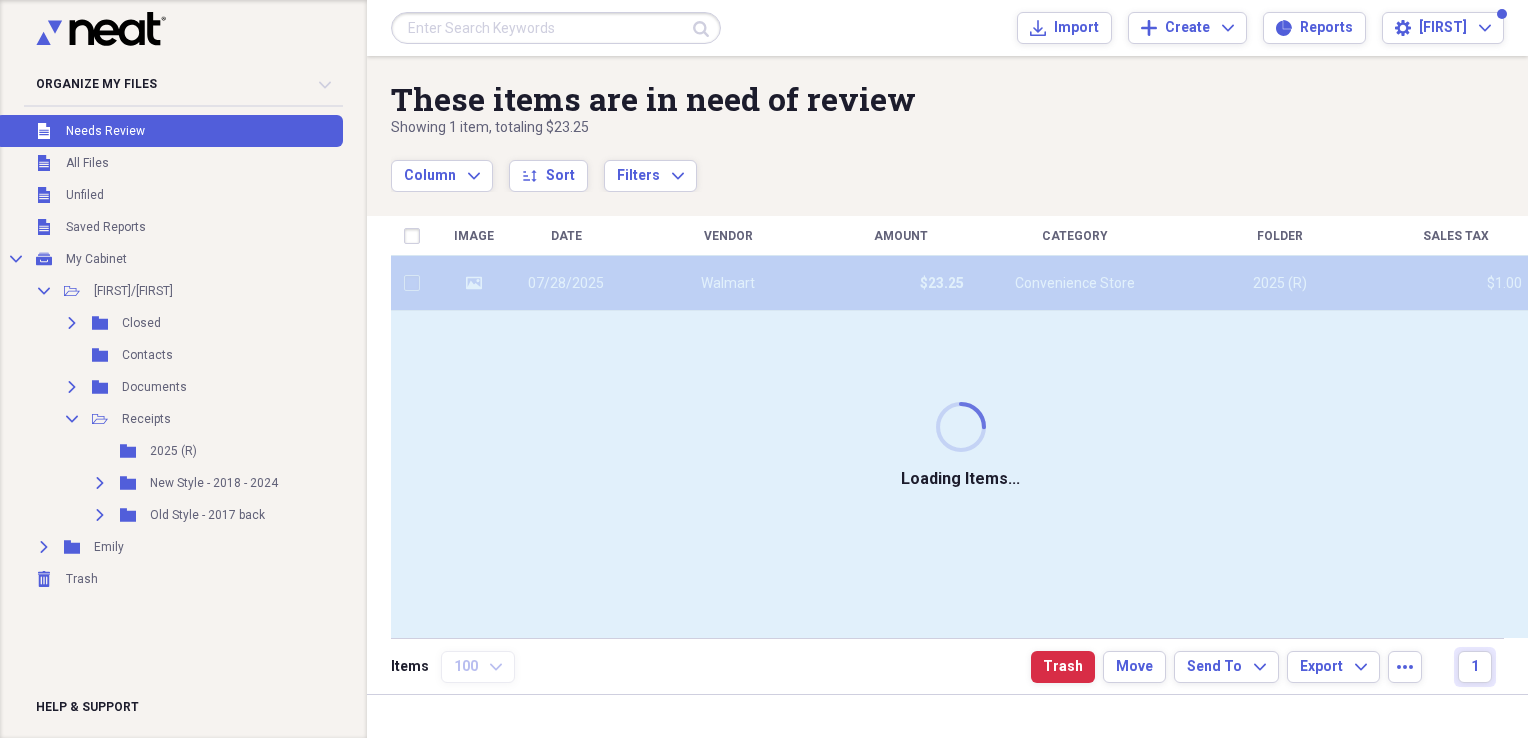 checkbox on "false" 